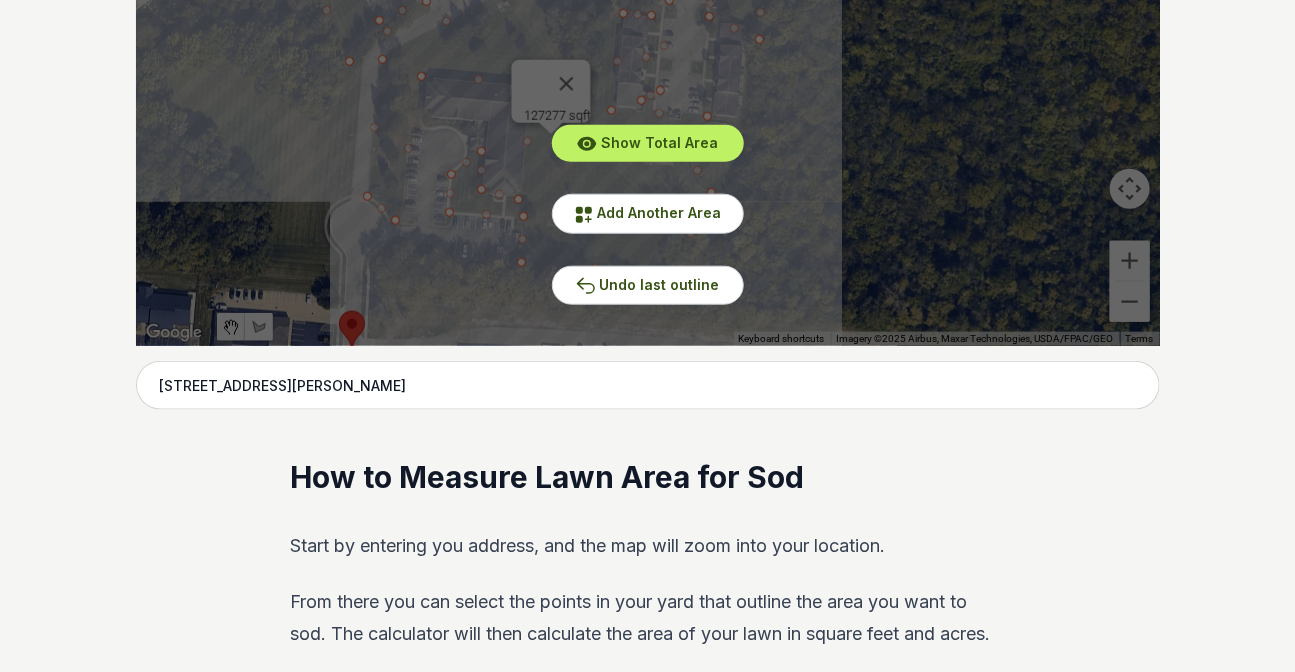 scroll, scrollTop: 697, scrollLeft: 0, axis: vertical 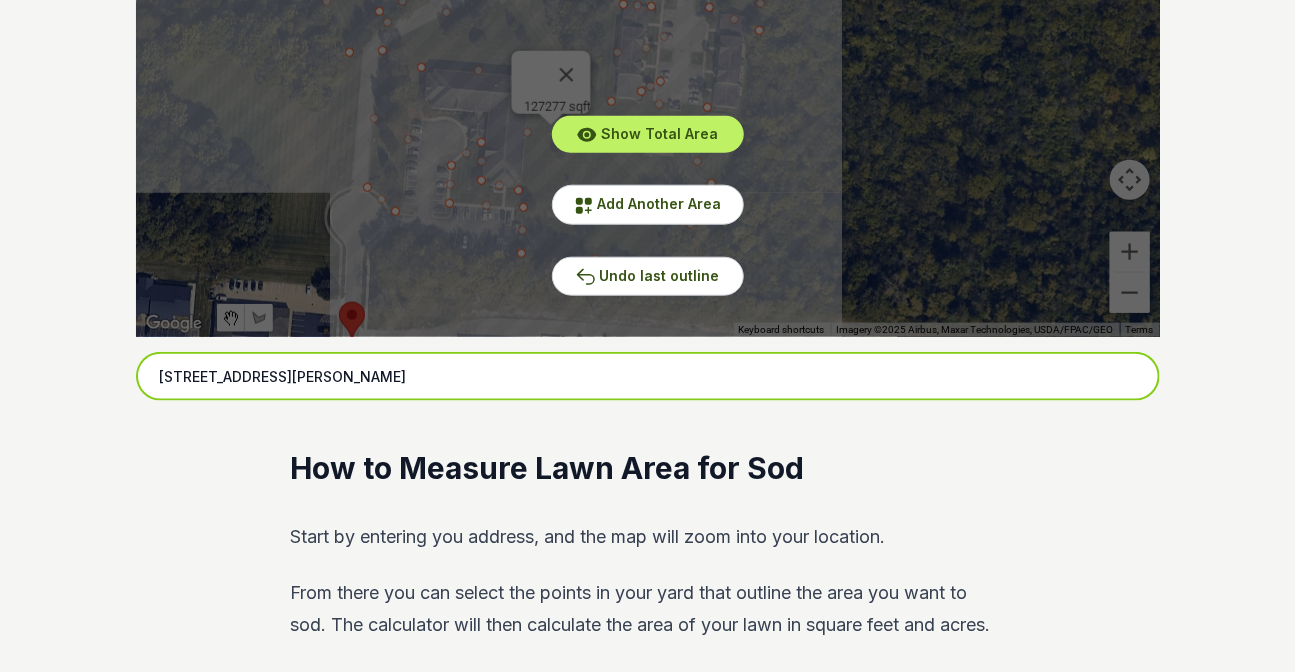 drag, startPoint x: 373, startPoint y: 361, endPoint x: 107, endPoint y: 390, distance: 267.57617 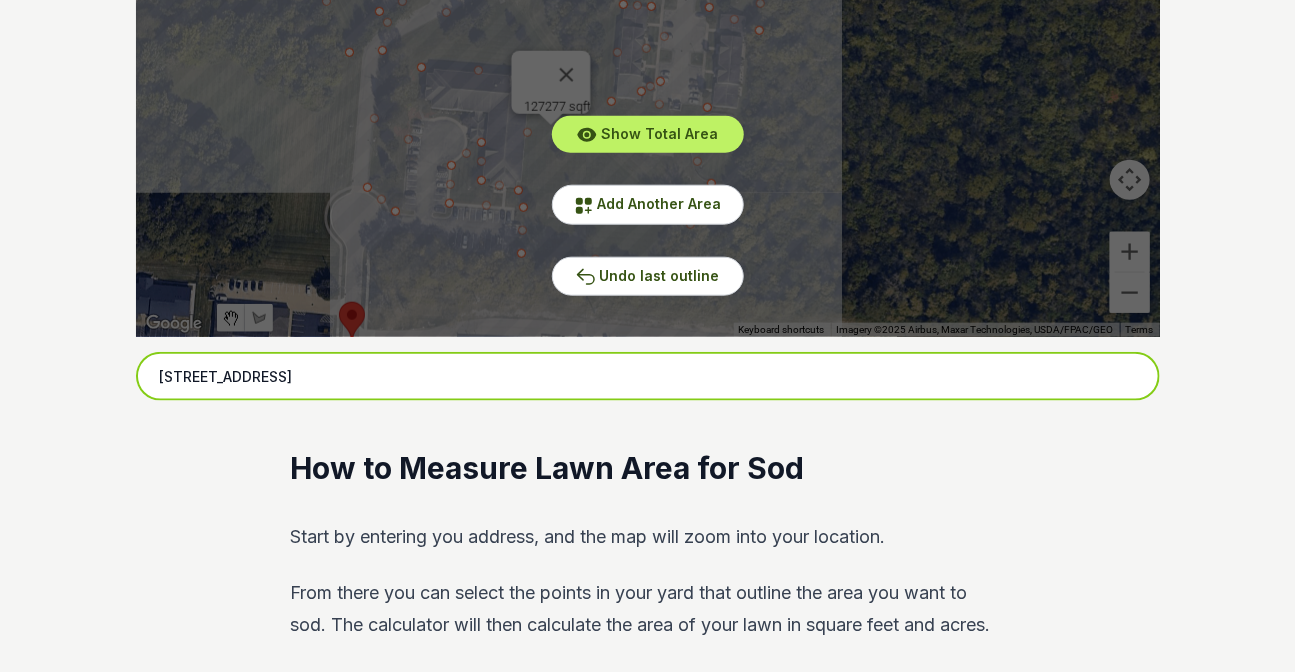 click on "[STREET_ADDRESS]" at bounding box center [648, 377] 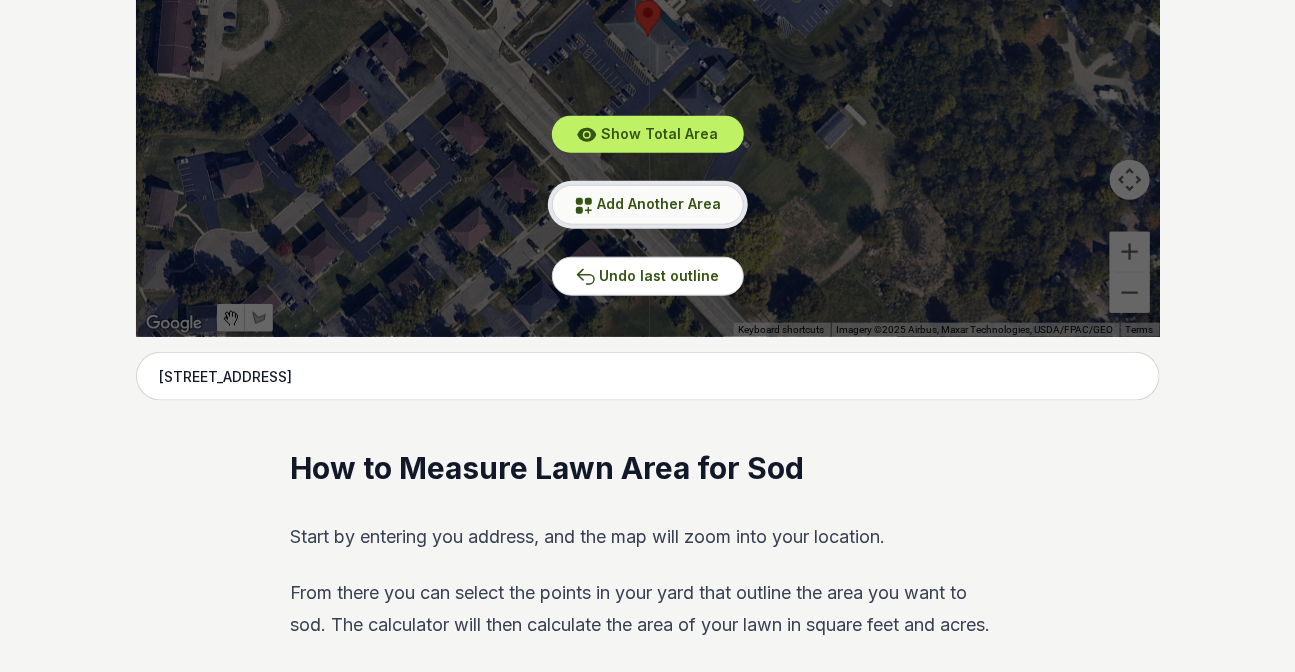 click on "Add Another Area" at bounding box center (660, 203) 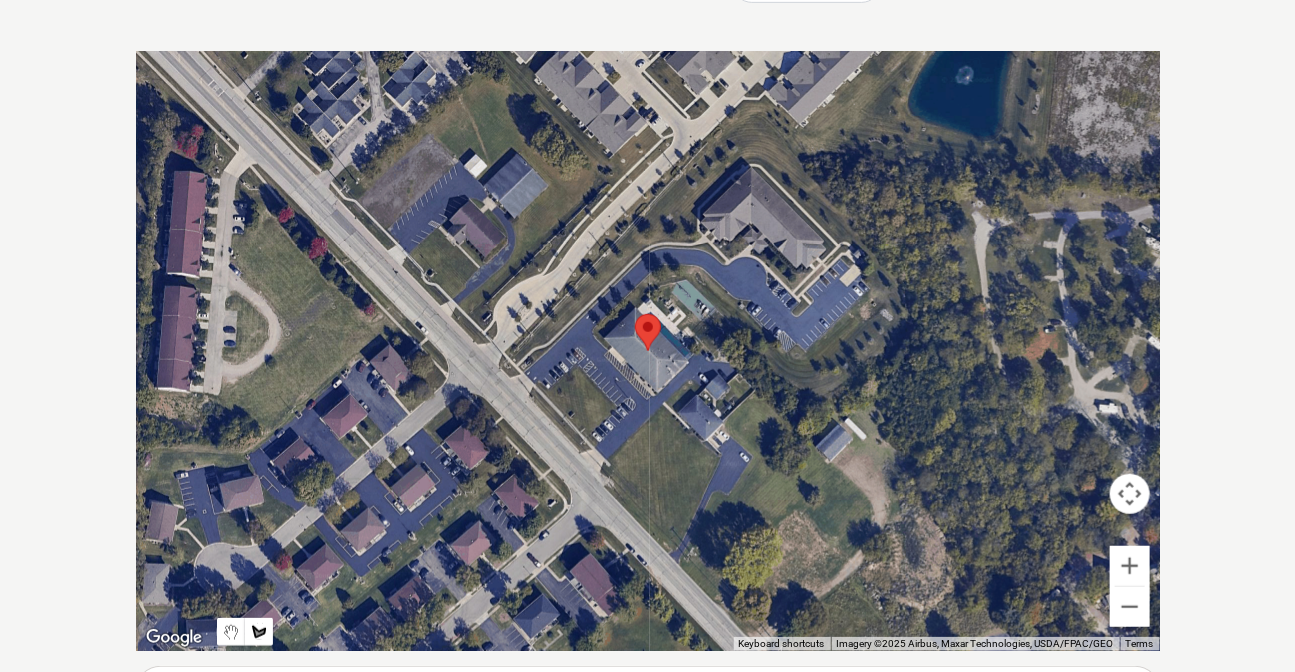scroll, scrollTop: 424, scrollLeft: 0, axis: vertical 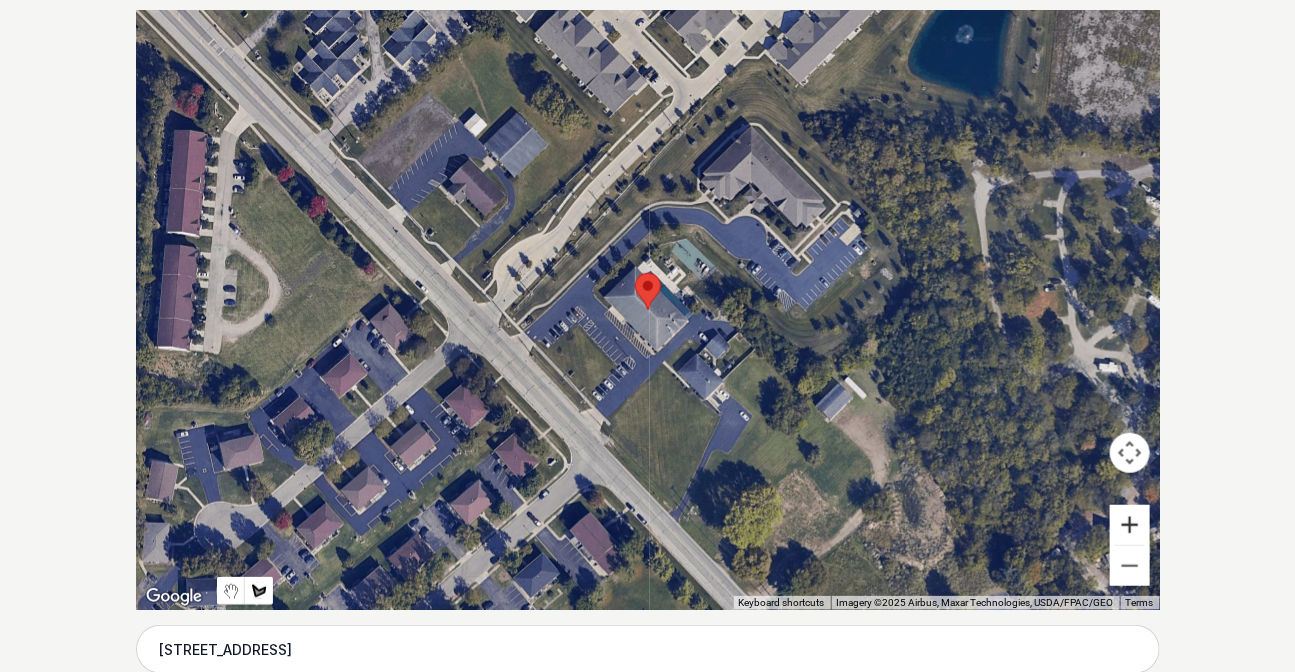 click at bounding box center (1130, 525) 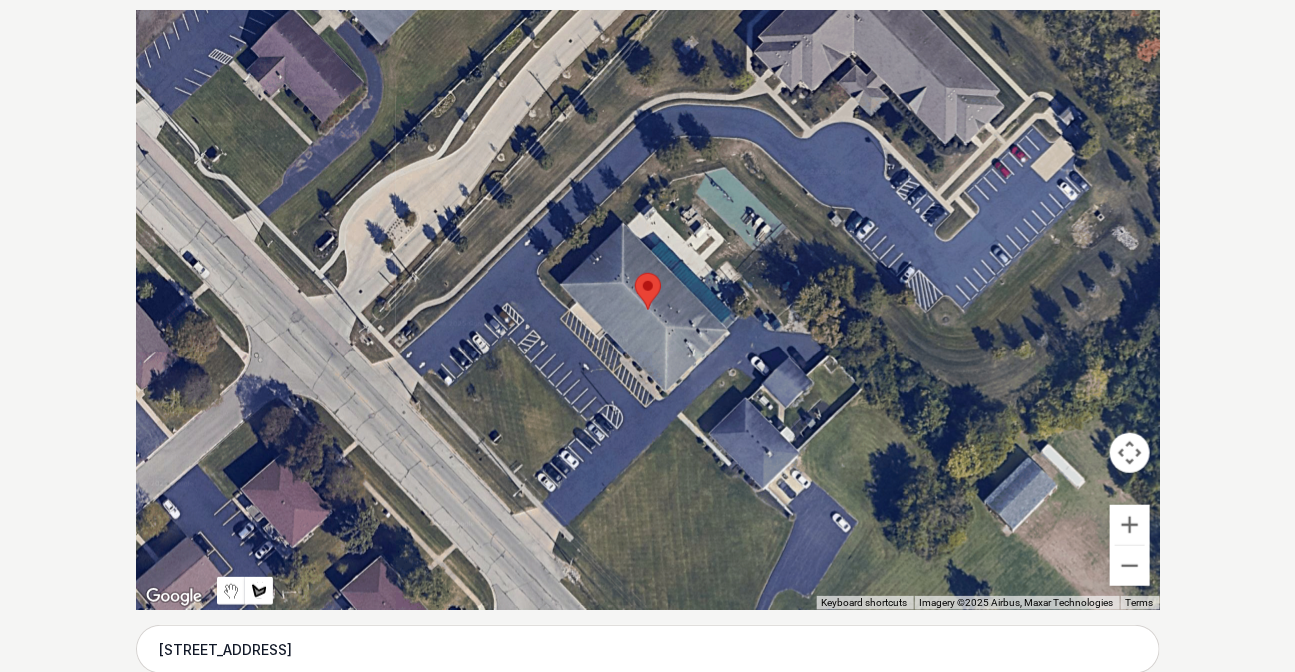 click at bounding box center [648, 310] 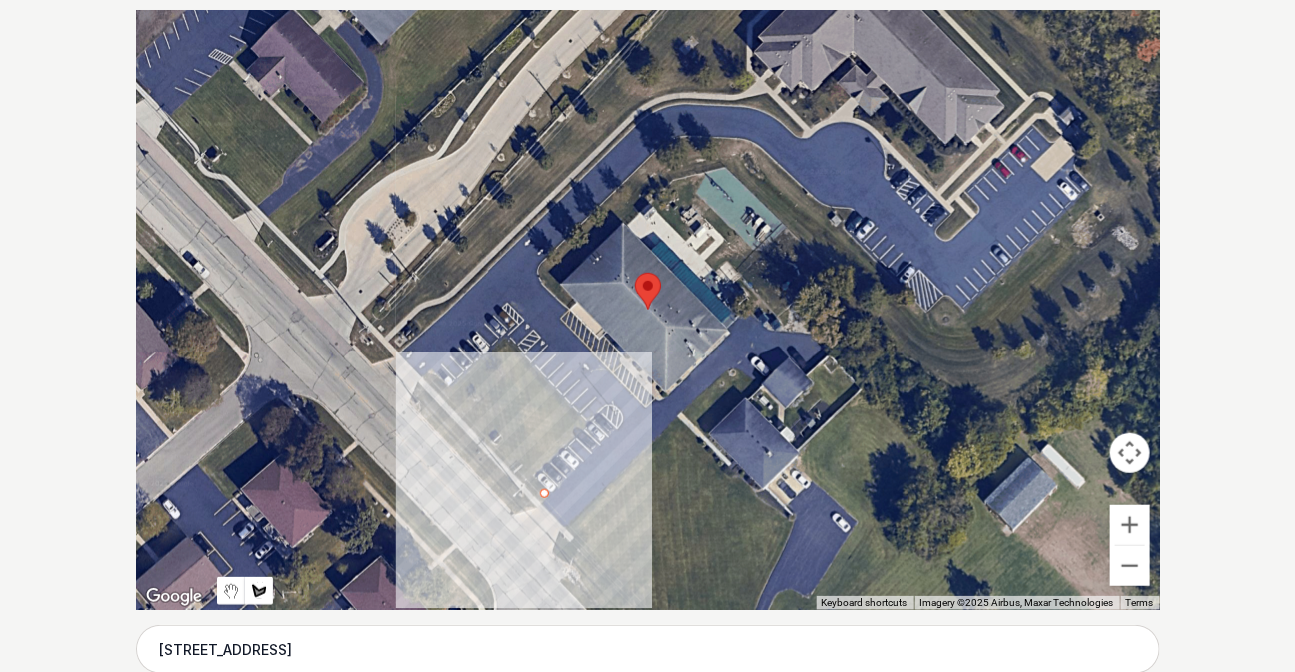 click at bounding box center [648, 310] 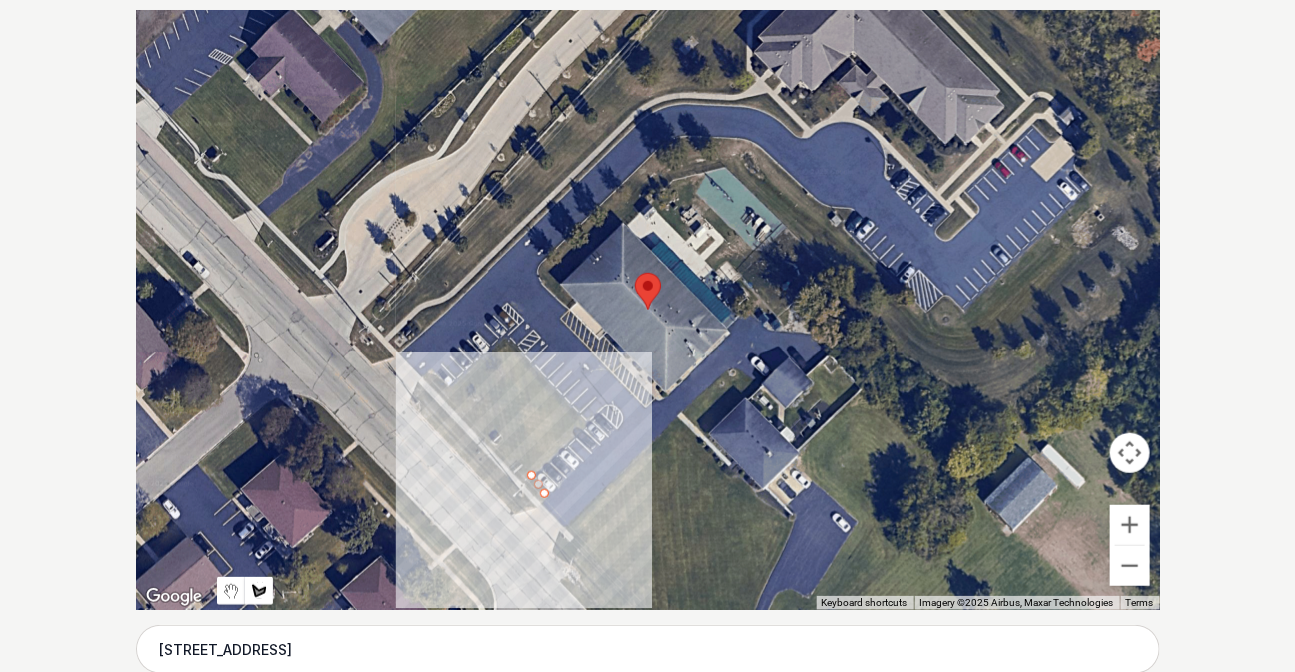 click at bounding box center [648, 310] 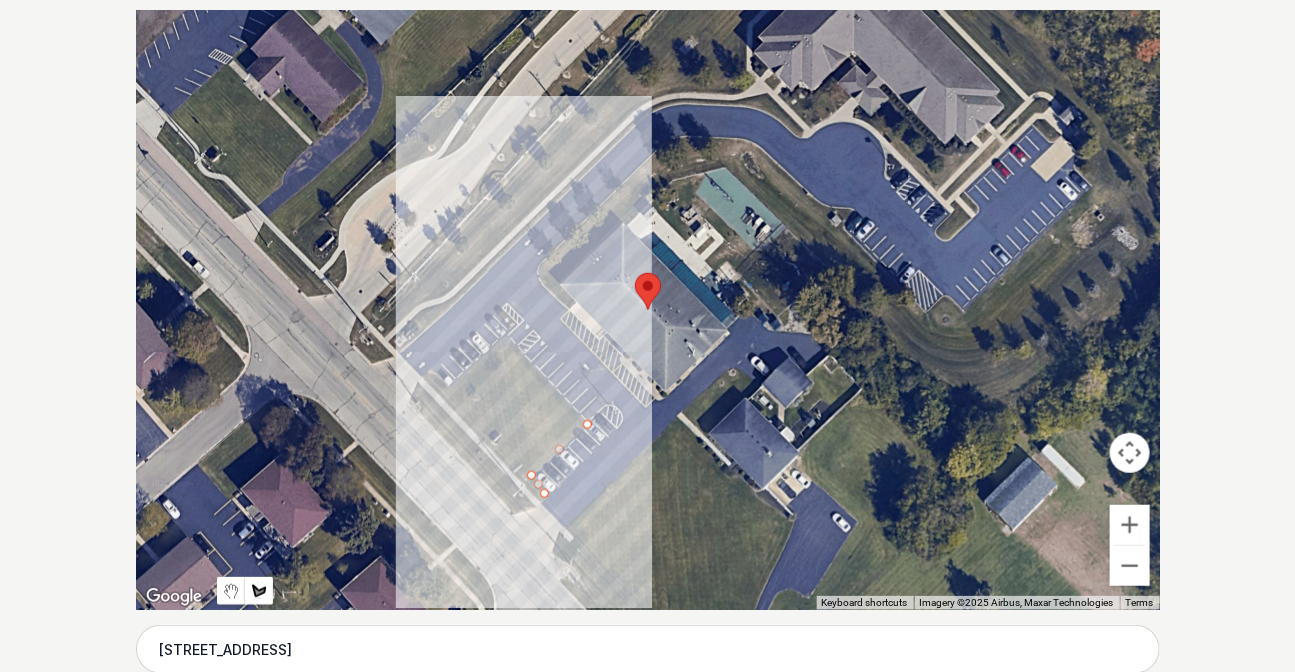 click at bounding box center [648, 310] 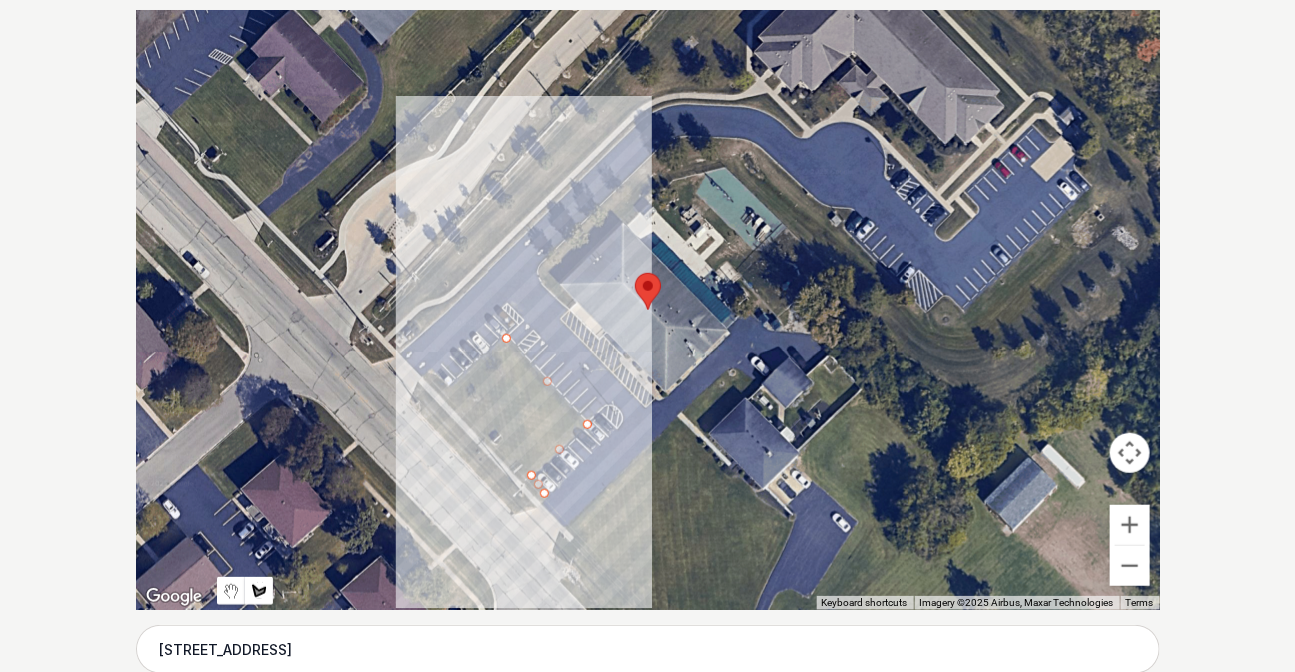 click at bounding box center [648, 310] 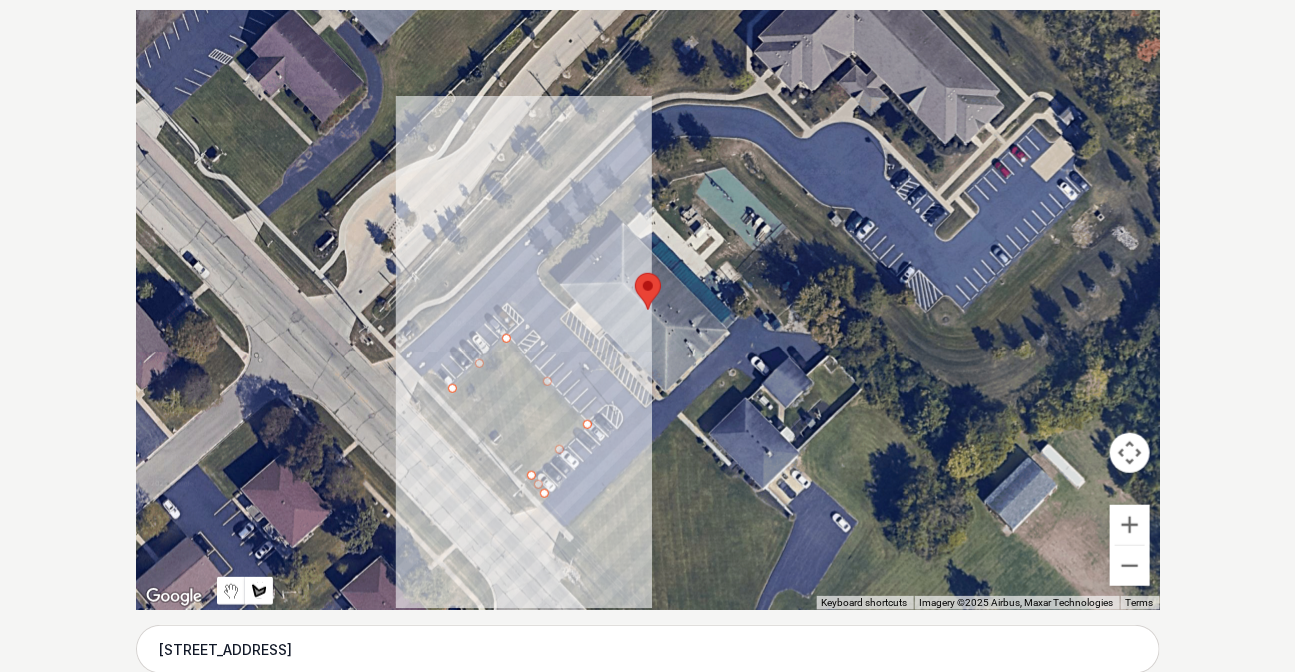 click at bounding box center (648, 310) 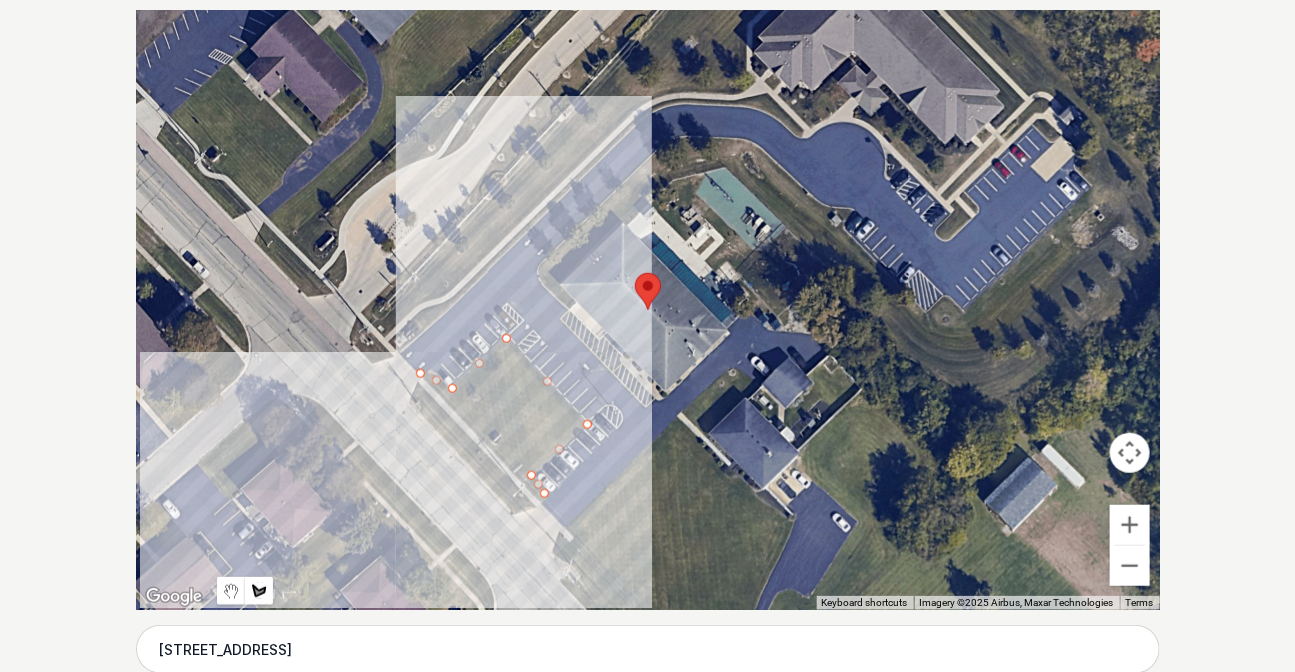 click at bounding box center (648, 310) 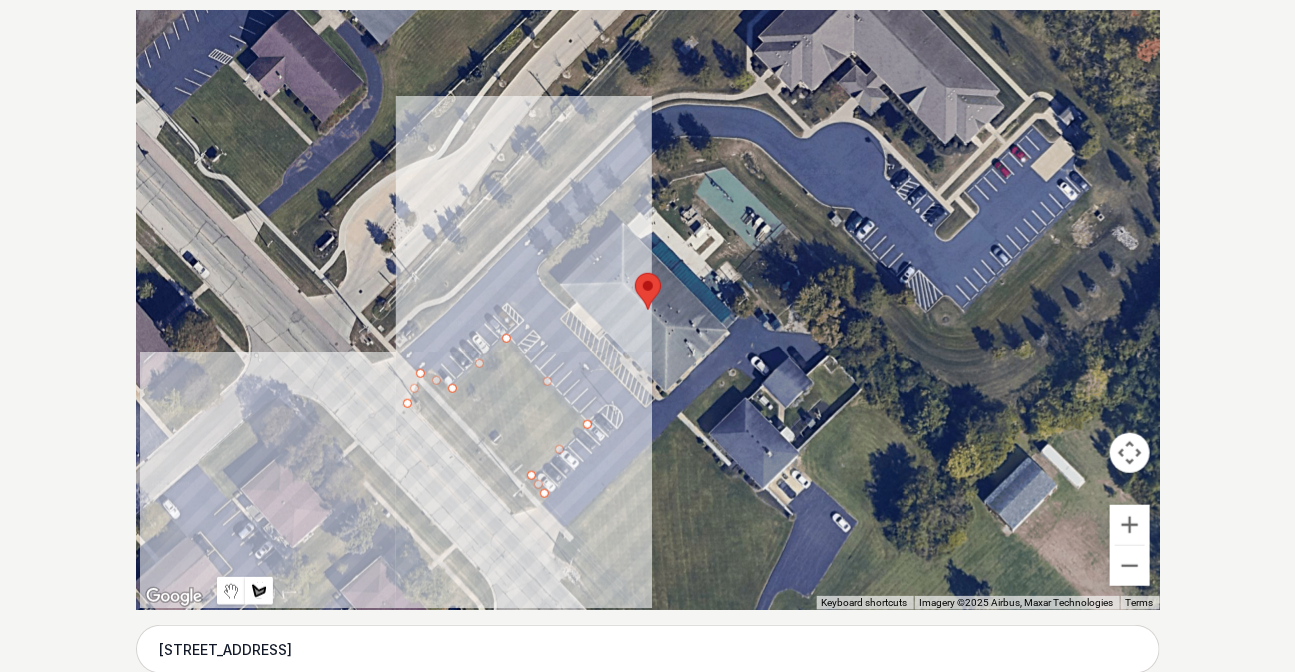 click at bounding box center (648, 310) 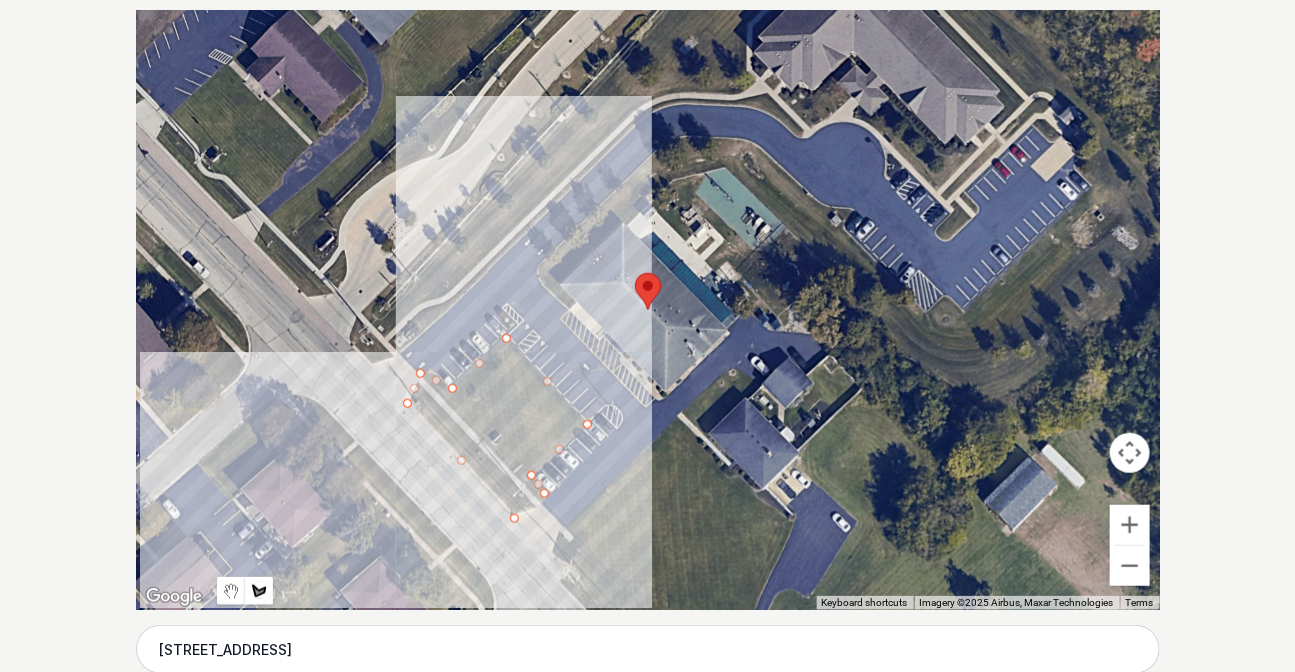click at bounding box center [648, 310] 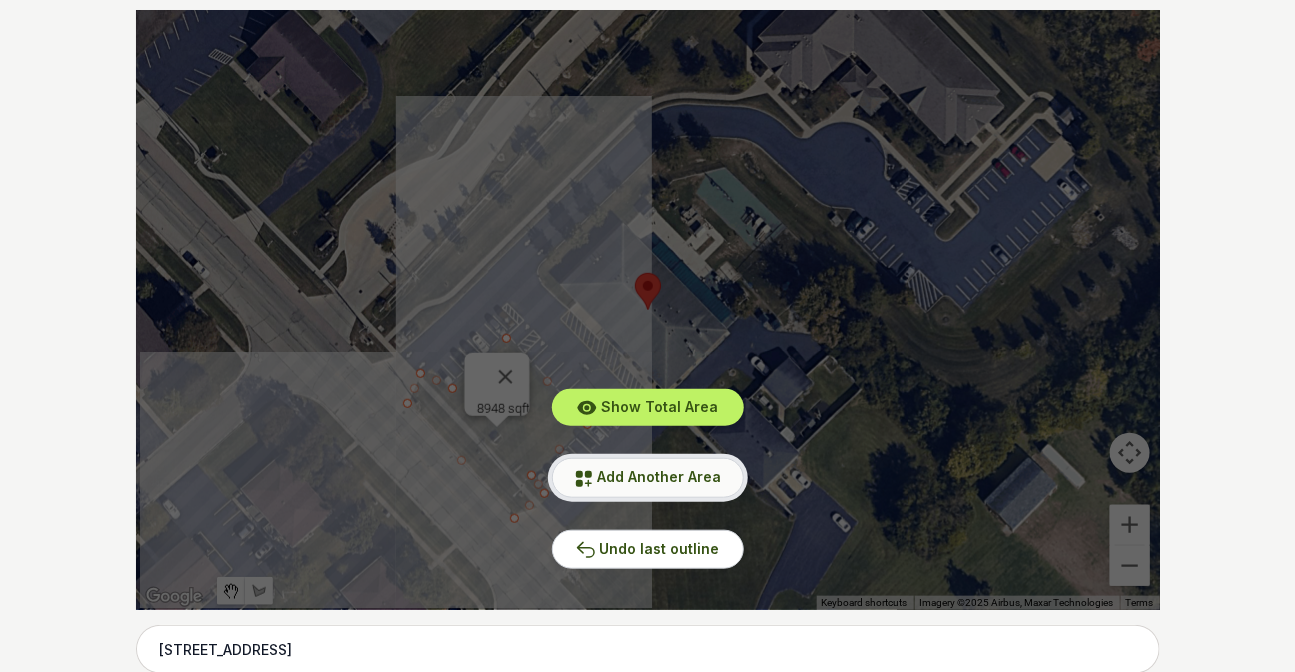 click on "Add Another Area" at bounding box center (660, 476) 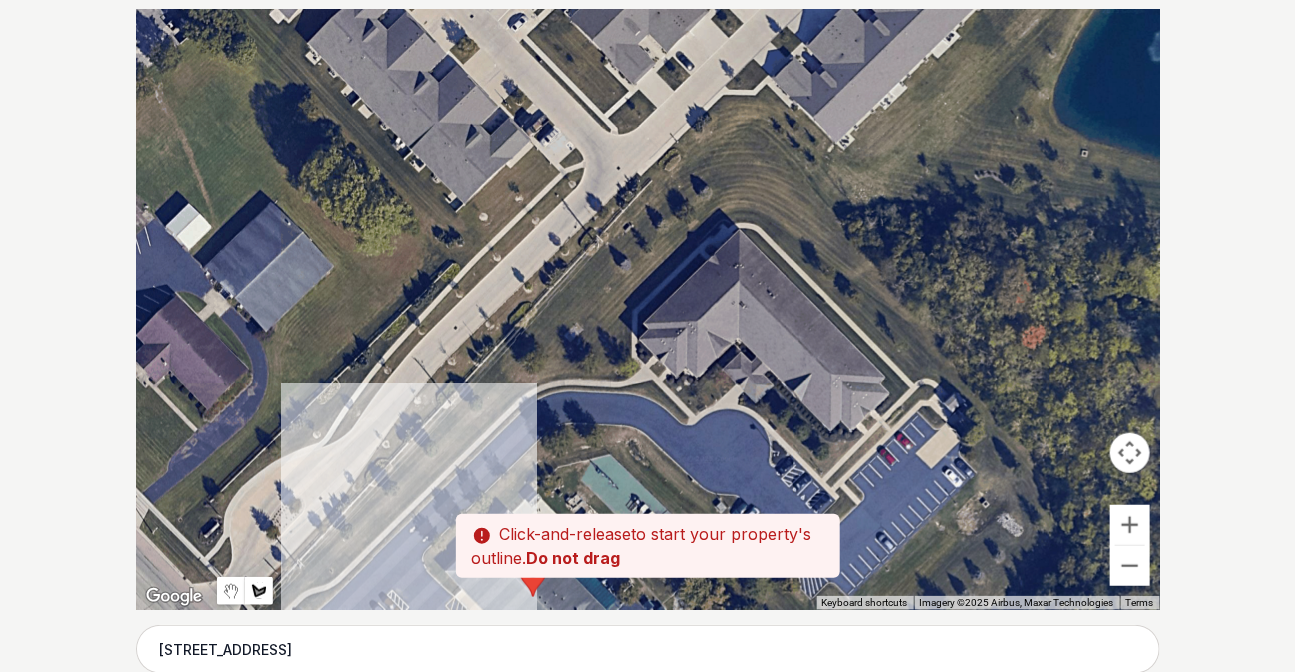 drag, startPoint x: 486, startPoint y: 214, endPoint x: 371, endPoint y: 509, distance: 316.6228 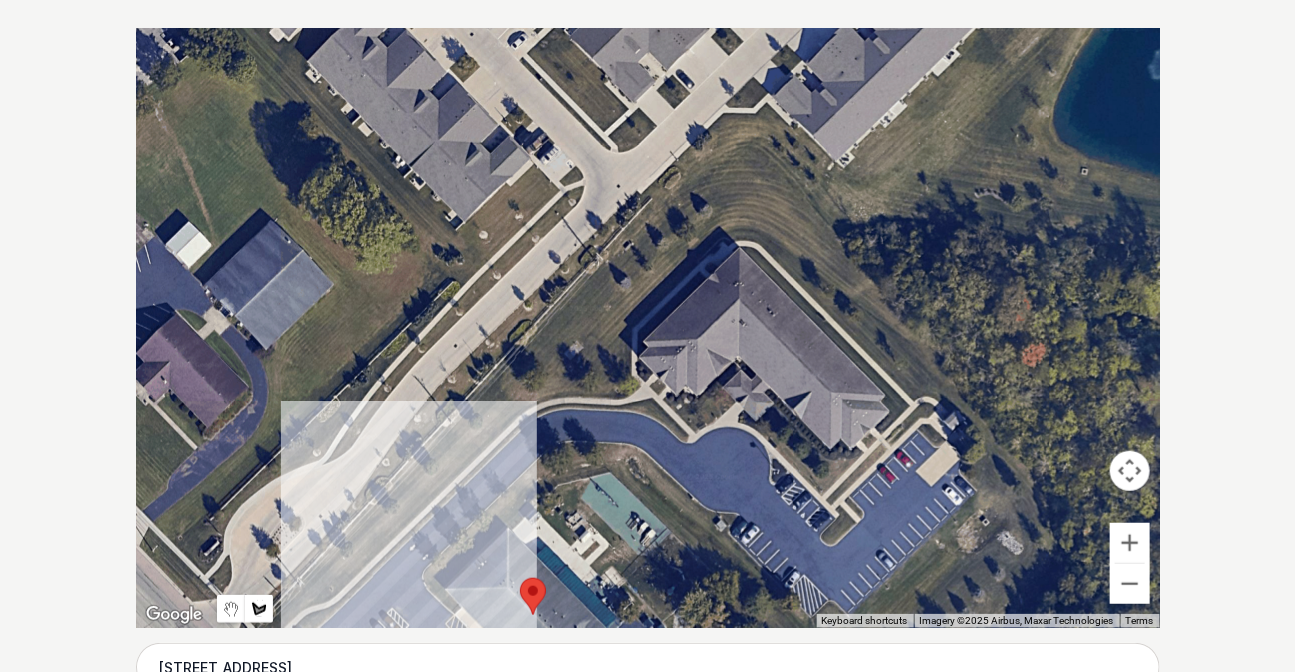 scroll, scrollTop: 424, scrollLeft: 0, axis: vertical 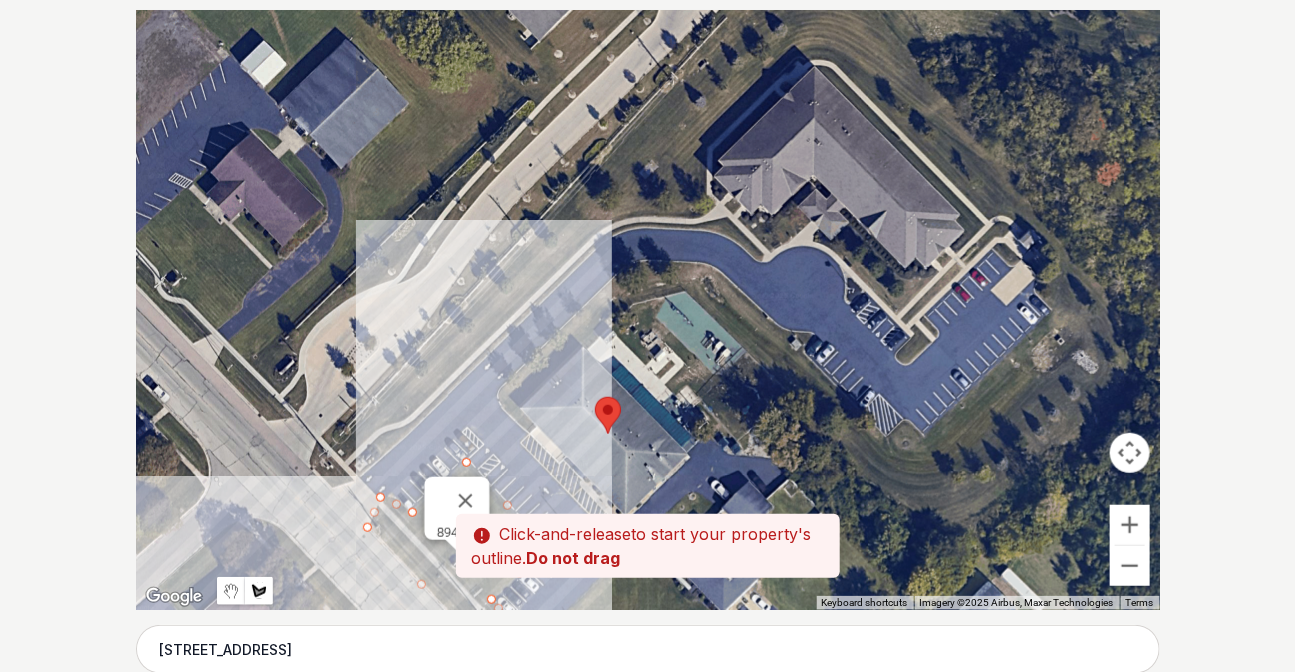 drag, startPoint x: 360, startPoint y: 494, endPoint x: 449, endPoint y: 310, distance: 204.39423 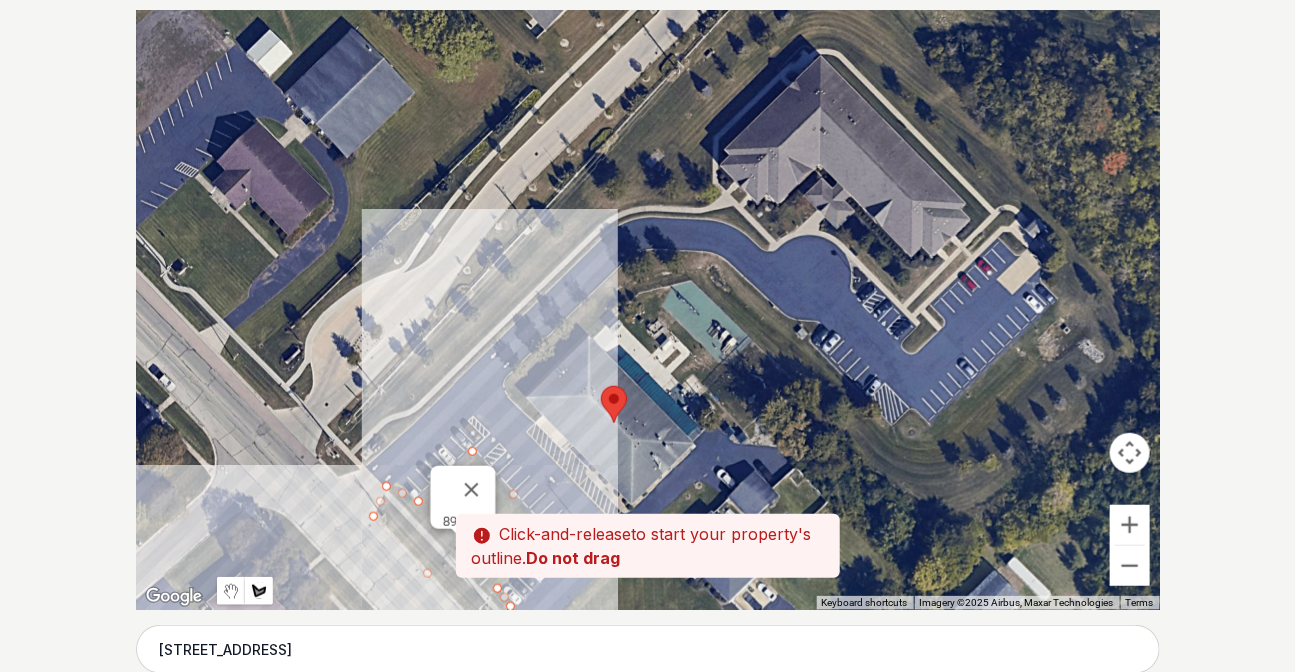 click at bounding box center (648, 310) 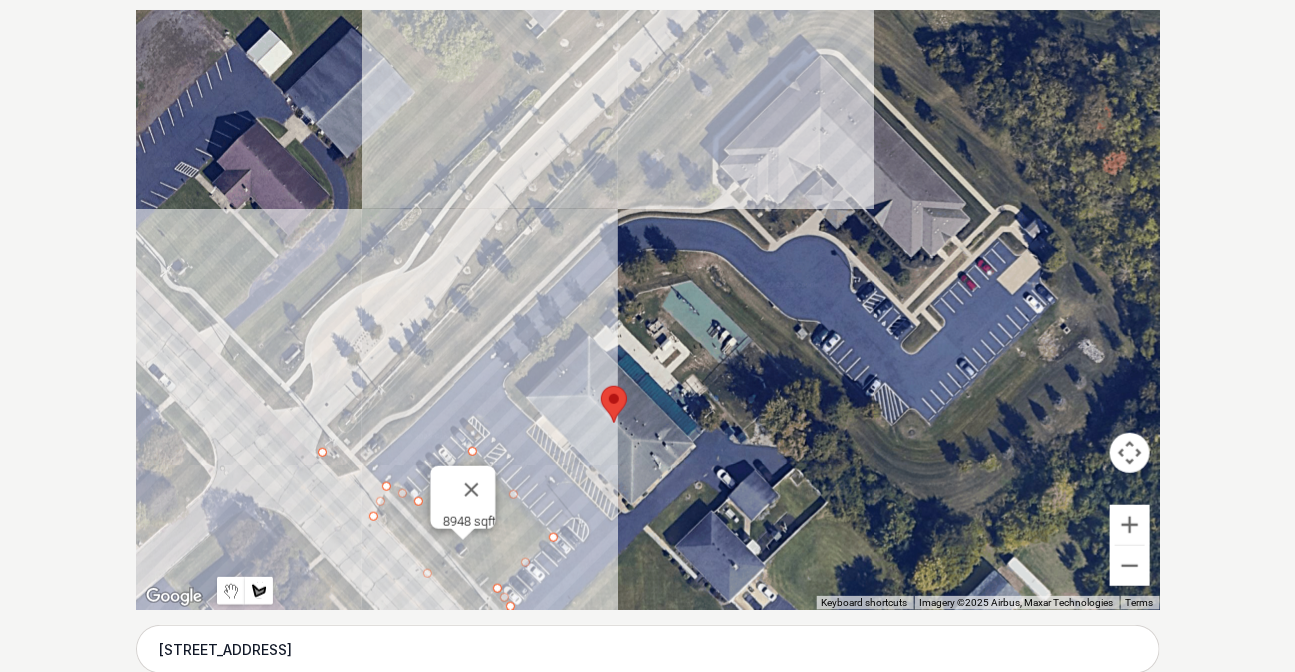 click at bounding box center (648, 310) 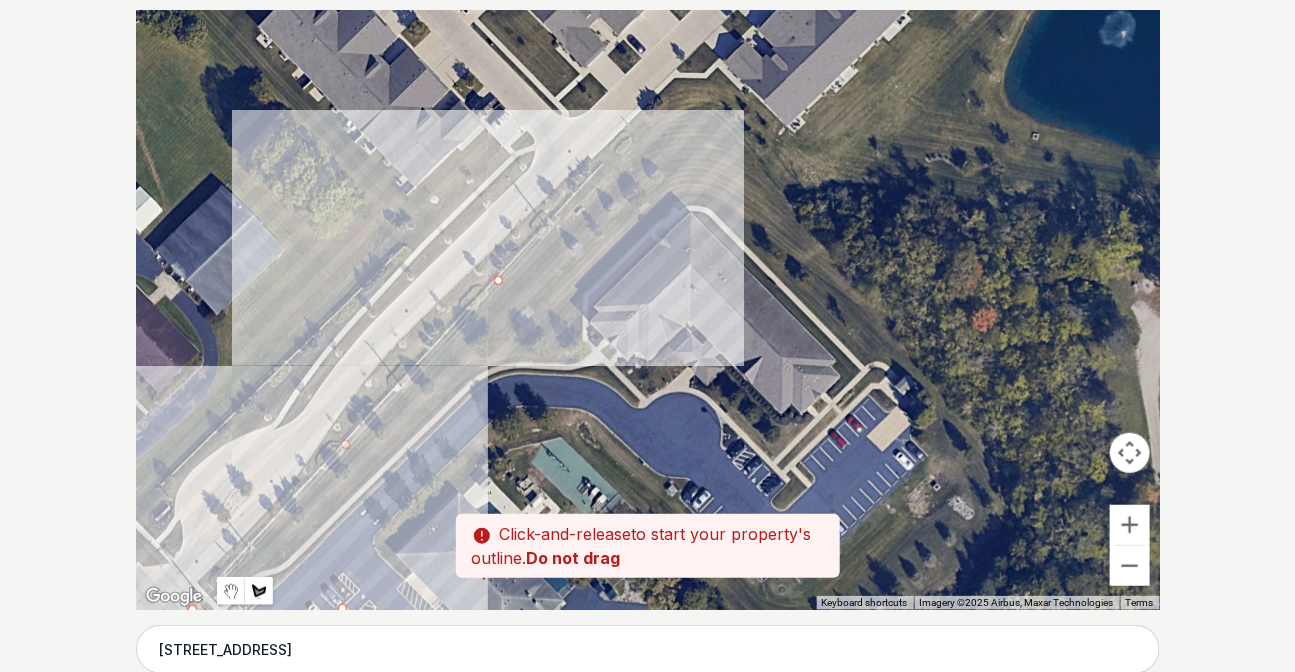 drag, startPoint x: 723, startPoint y: 59, endPoint x: 568, endPoint y: 252, distance: 247.53586 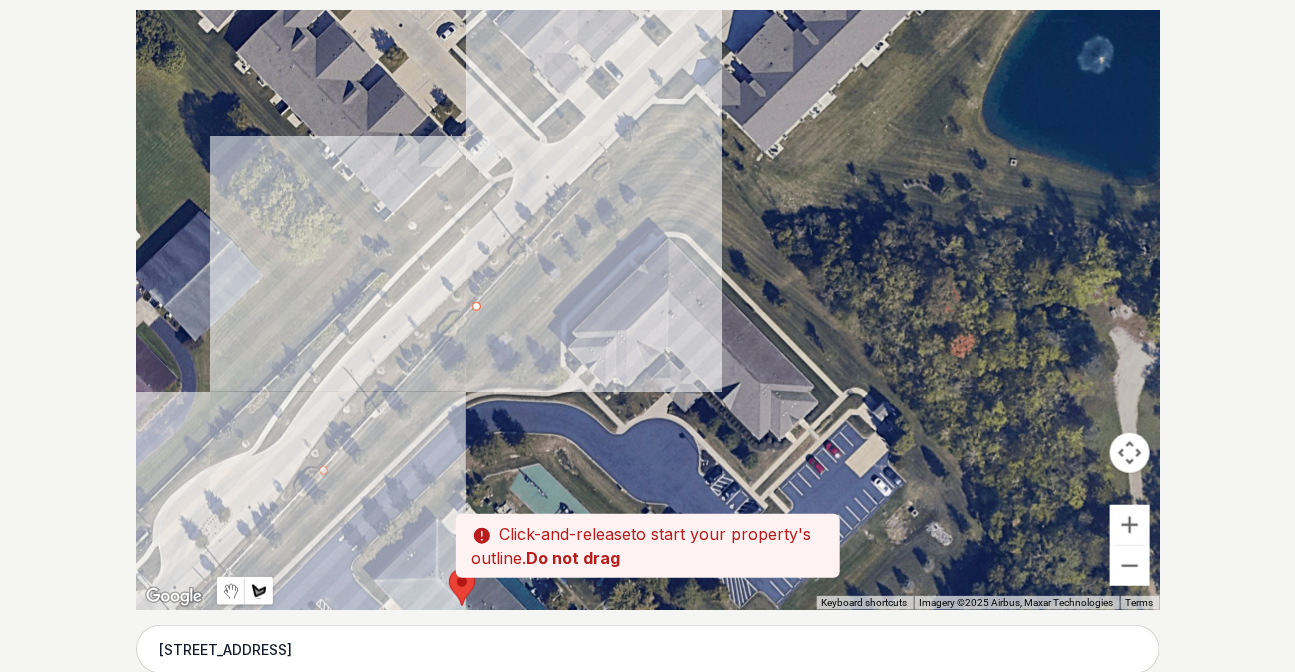 click at bounding box center (648, 310) 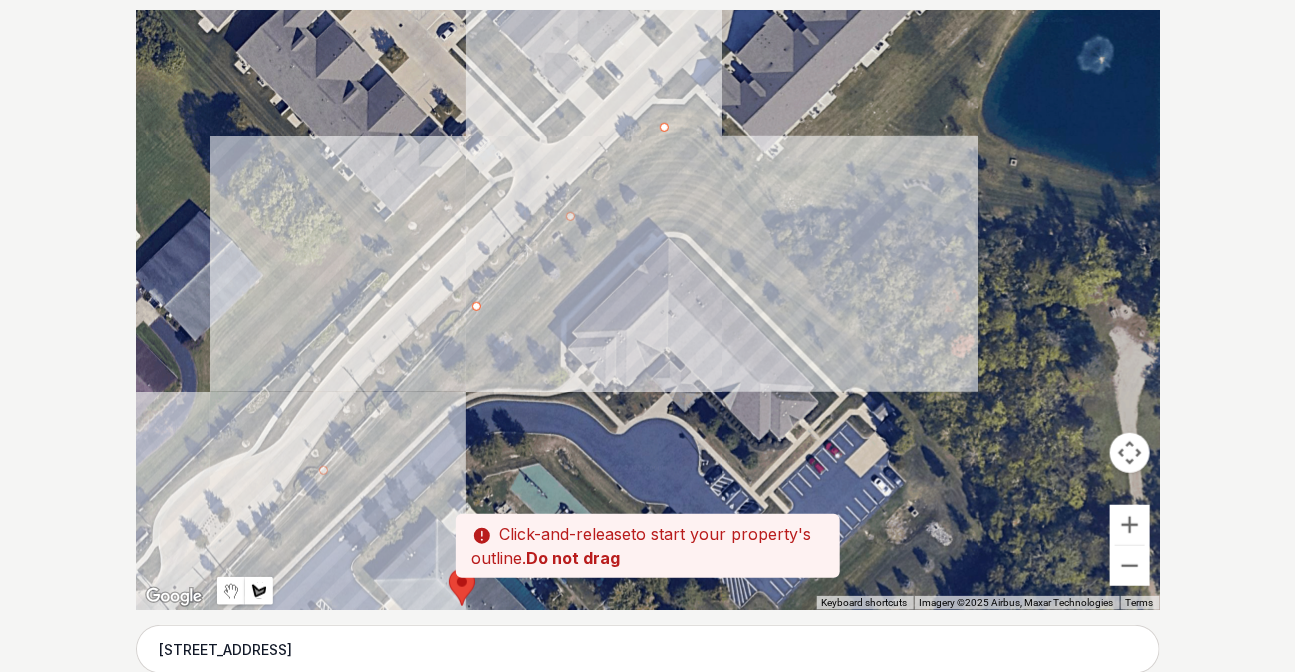 click at bounding box center (648, 310) 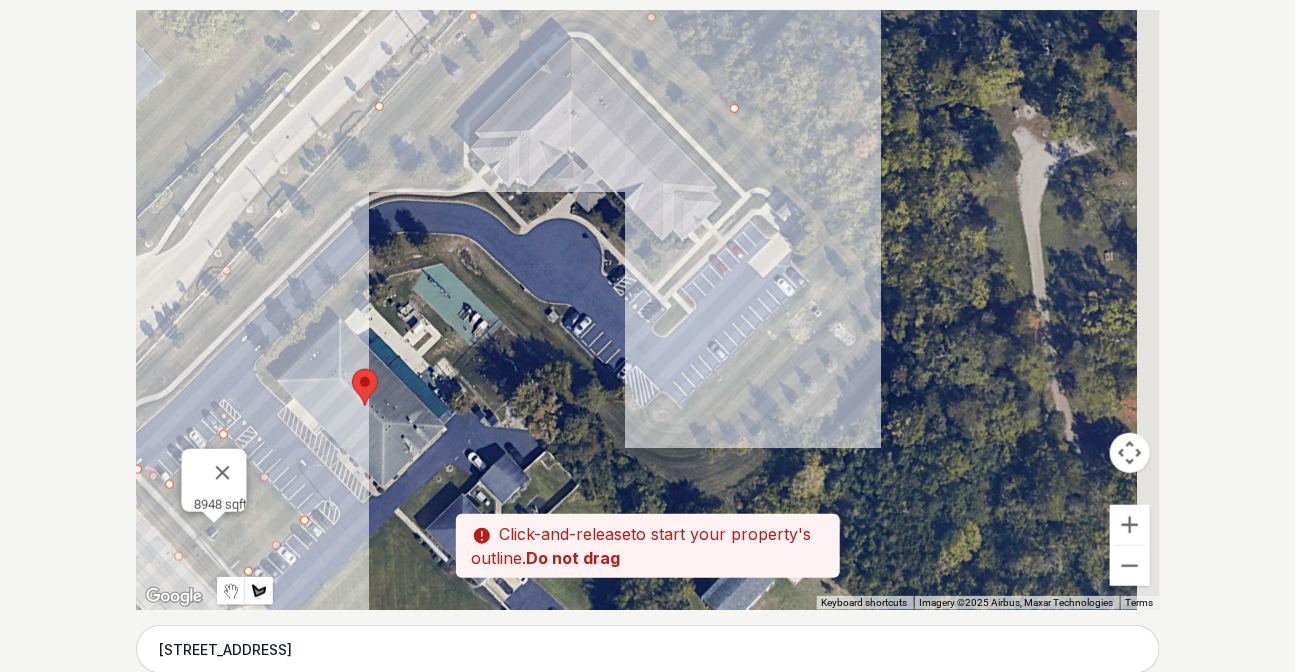drag, startPoint x: 944, startPoint y: 448, endPoint x: 846, endPoint y: 246, distance: 224.51726 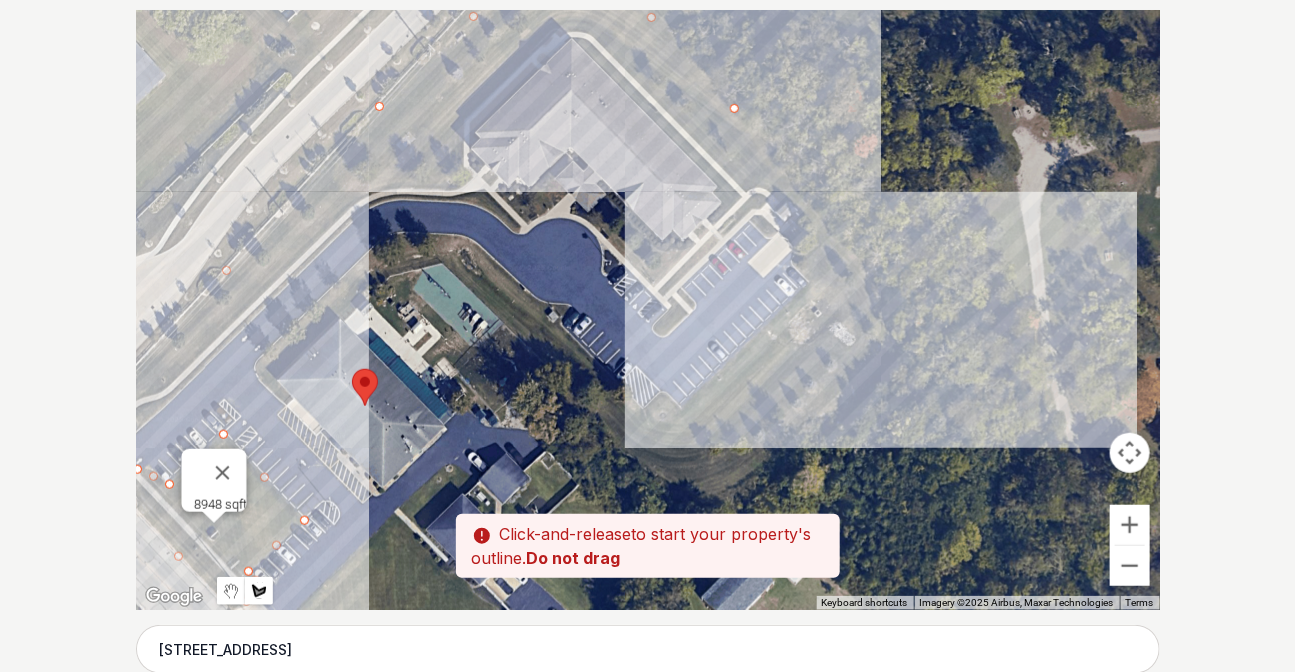 click at bounding box center (648, 310) 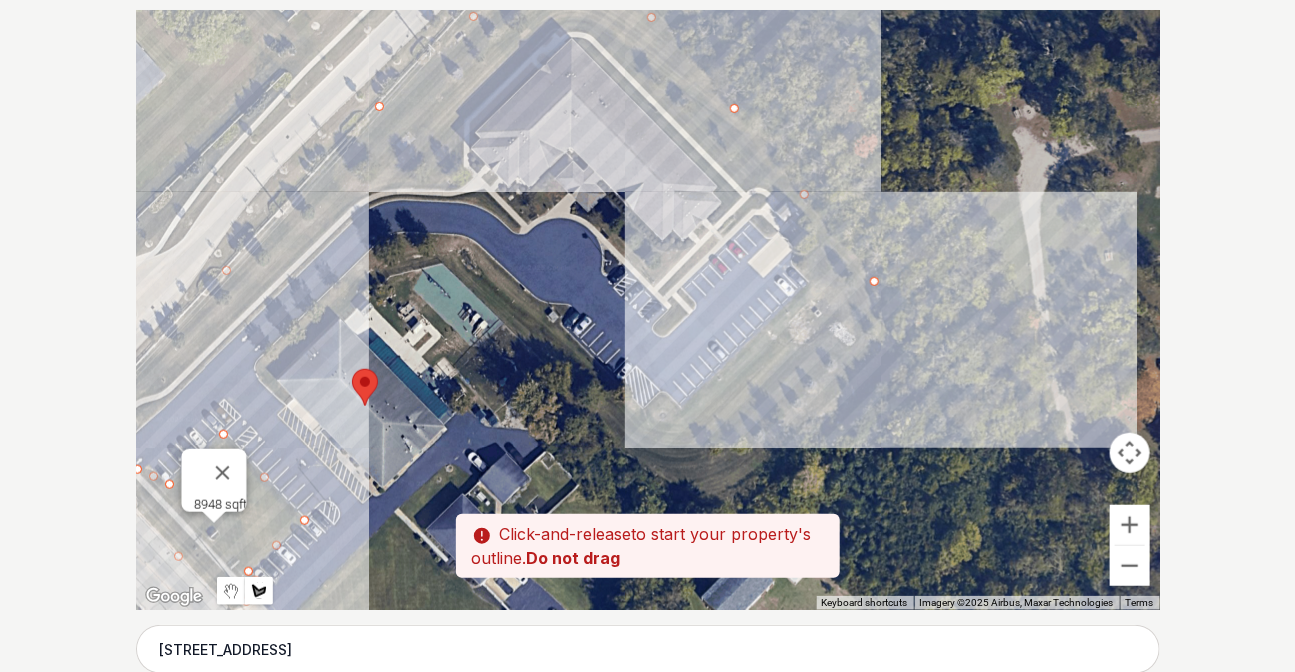 click at bounding box center (648, 310) 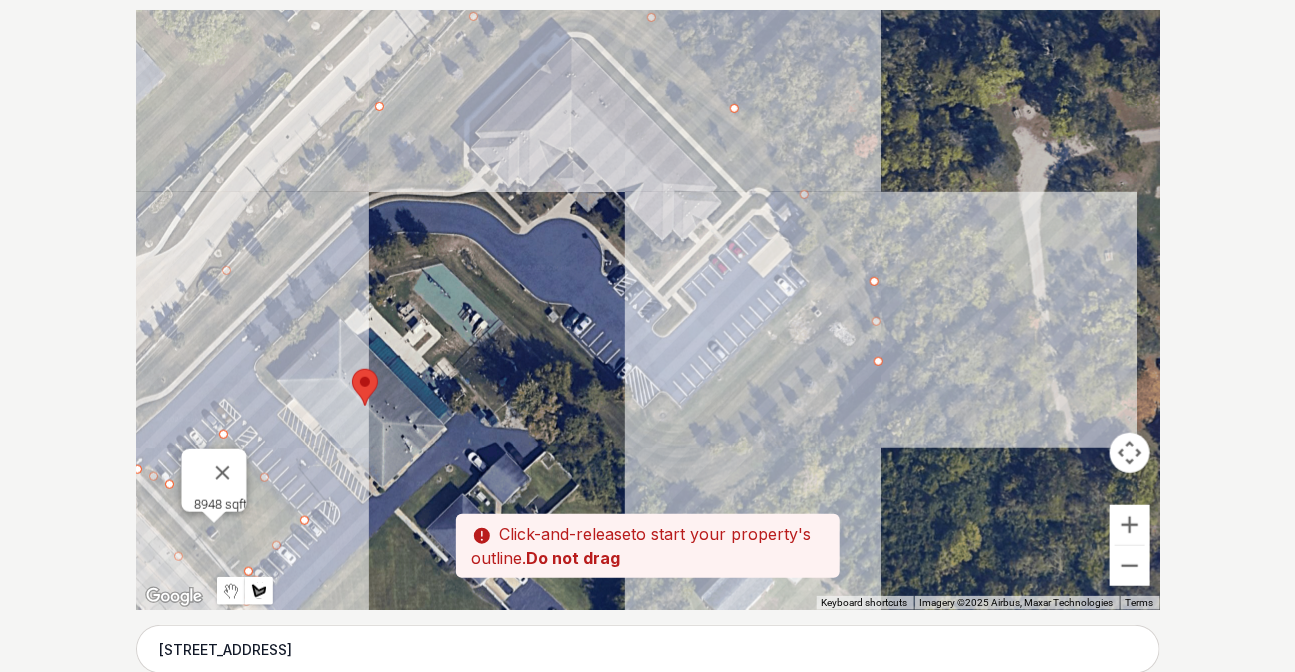 click at bounding box center [648, 310] 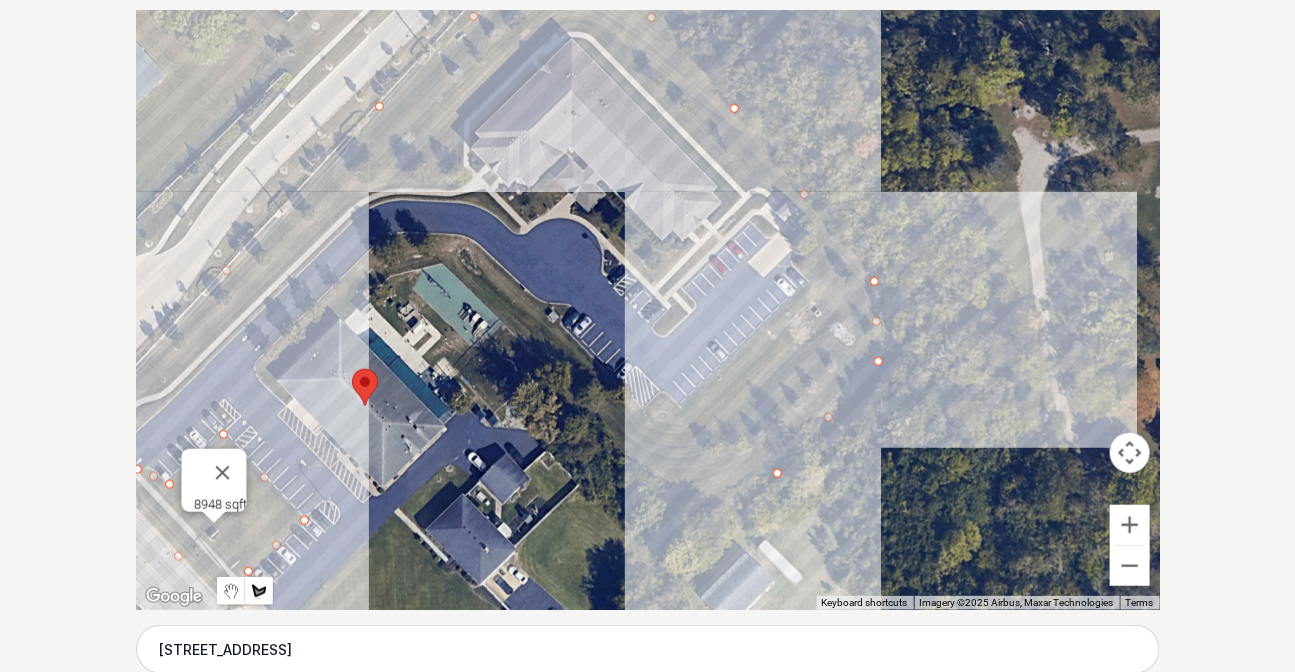 click at bounding box center [648, 310] 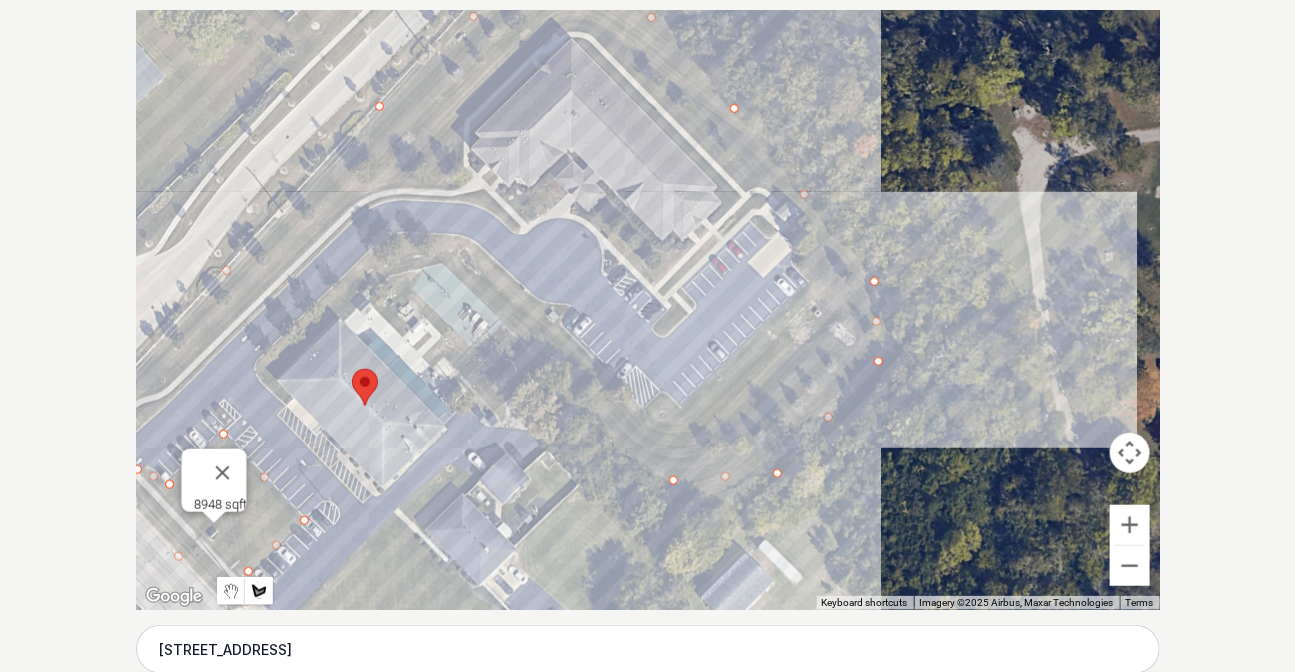 click at bounding box center (648, 310) 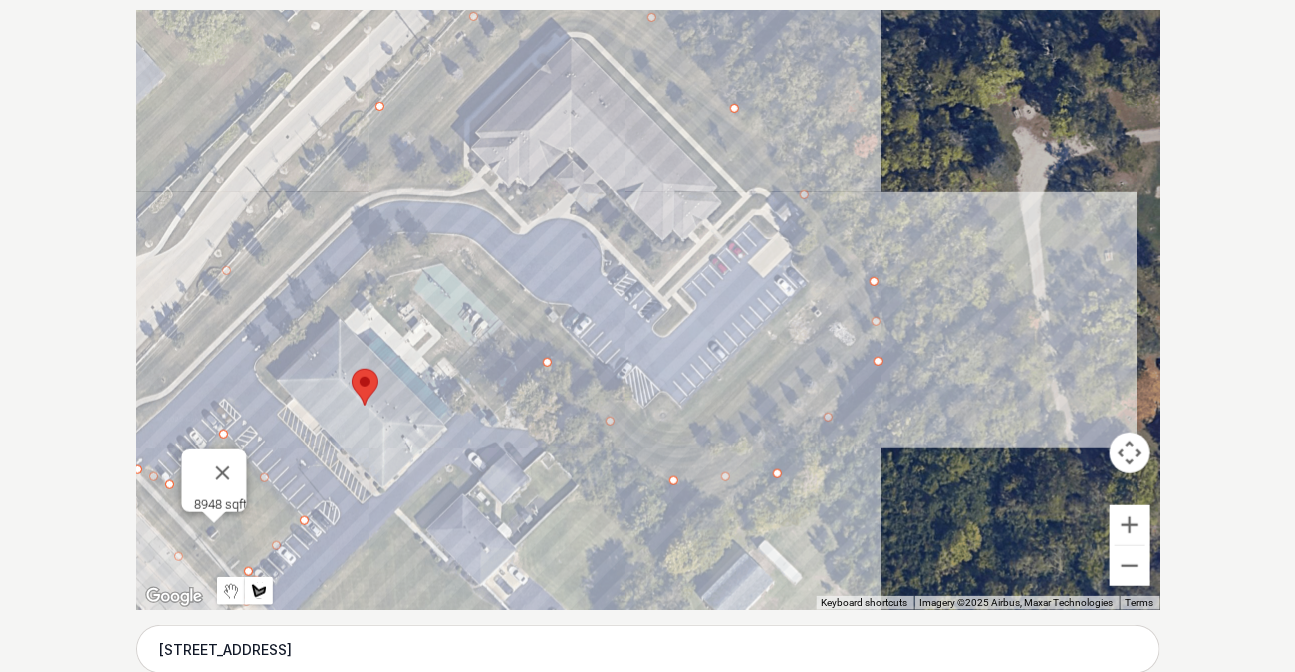 click at bounding box center [648, 310] 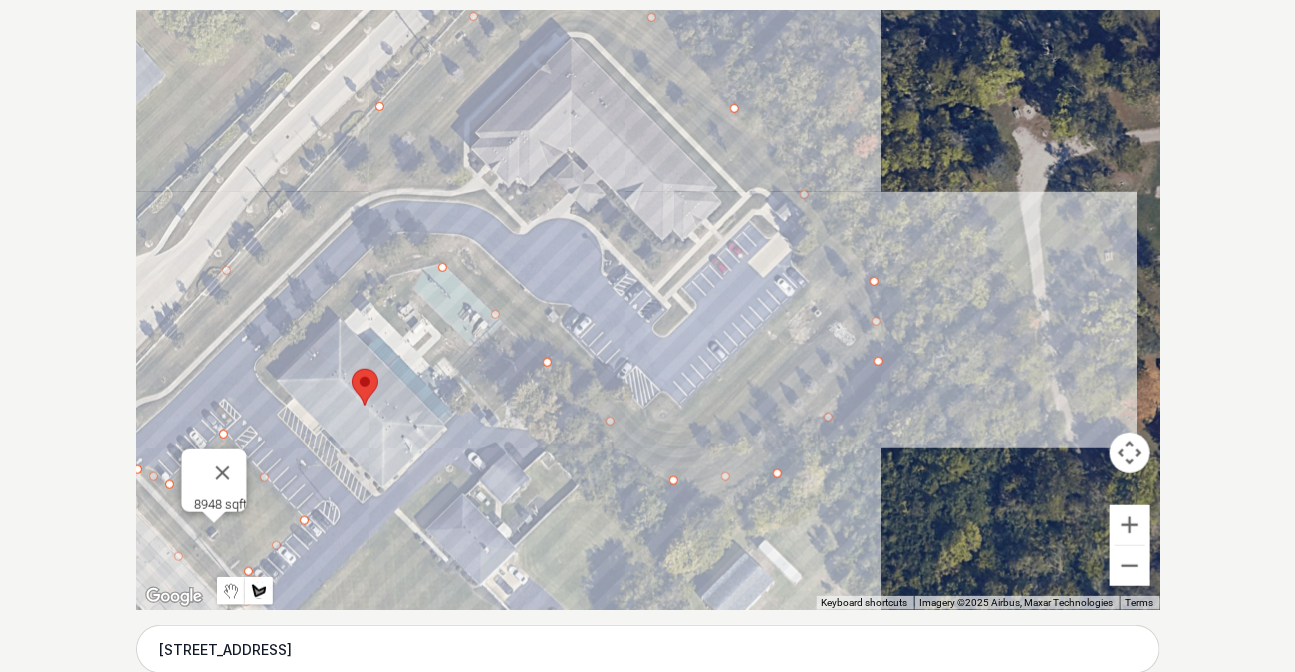 click at bounding box center [648, 310] 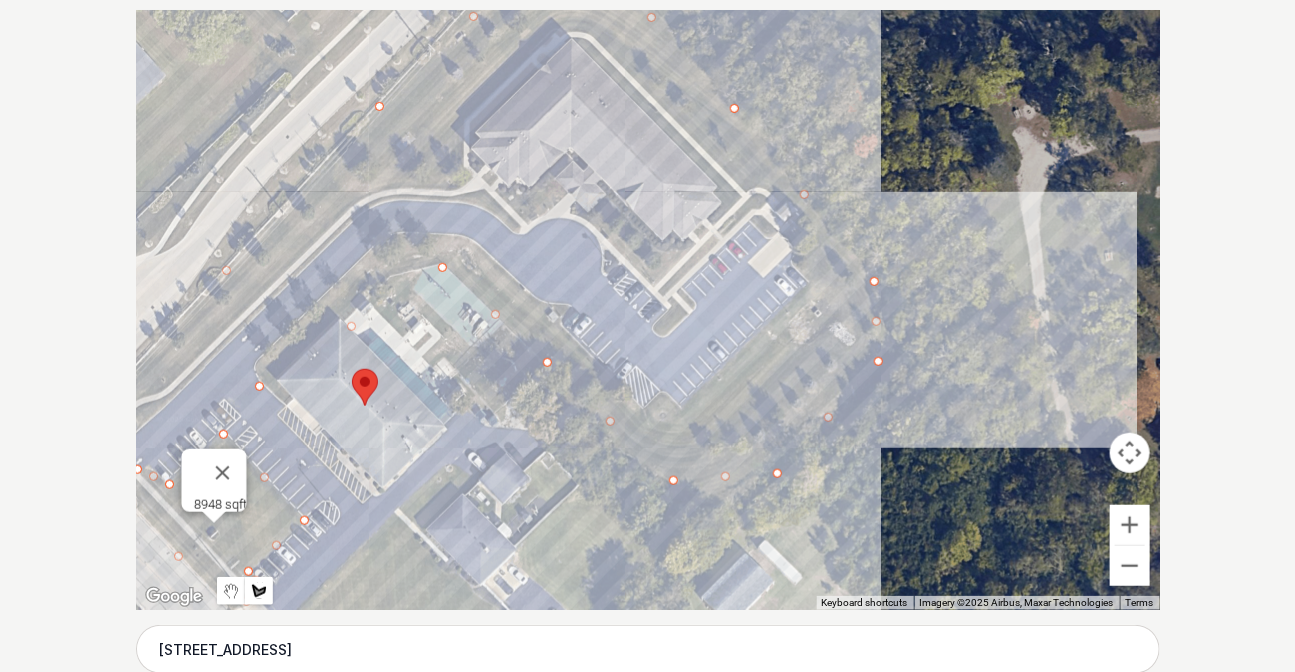 click at bounding box center (648, 310) 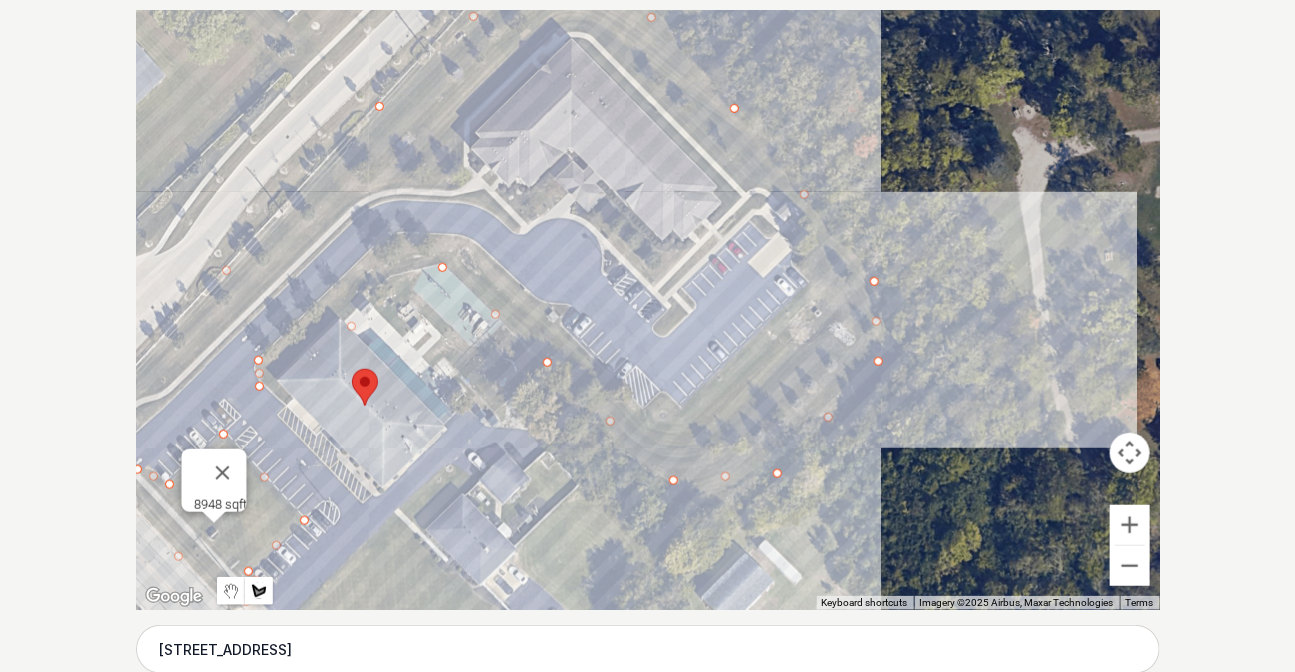 click at bounding box center (648, 310) 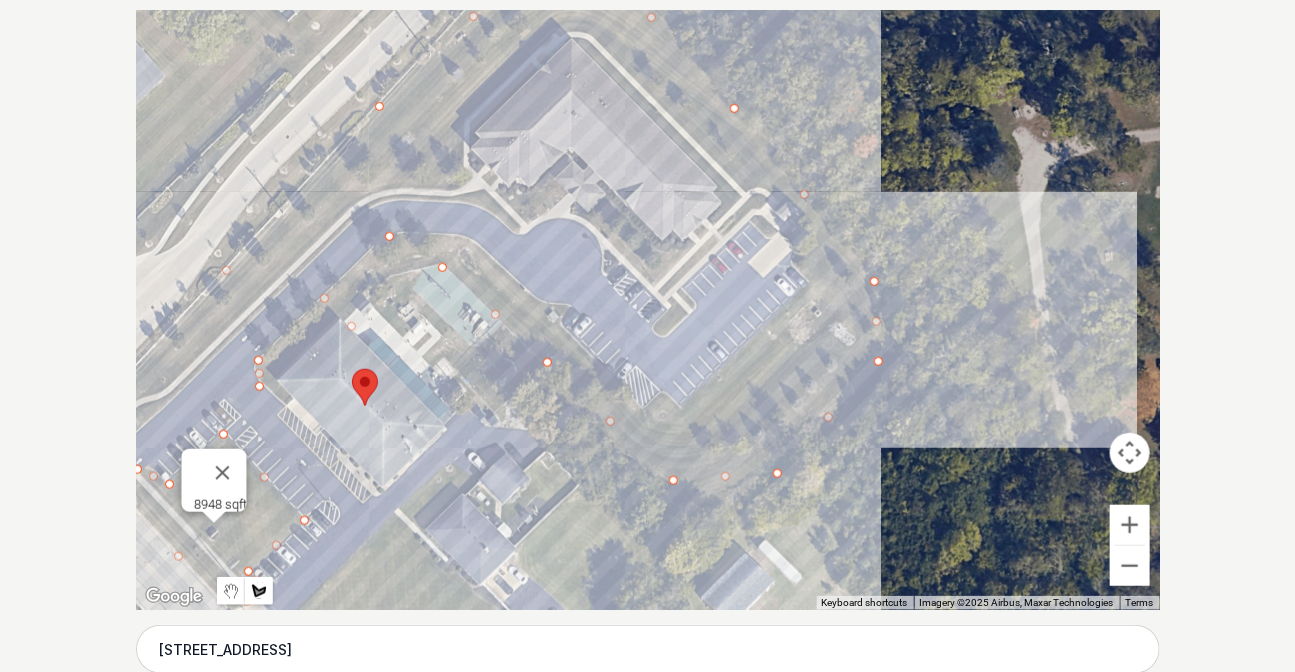 click at bounding box center (648, 310) 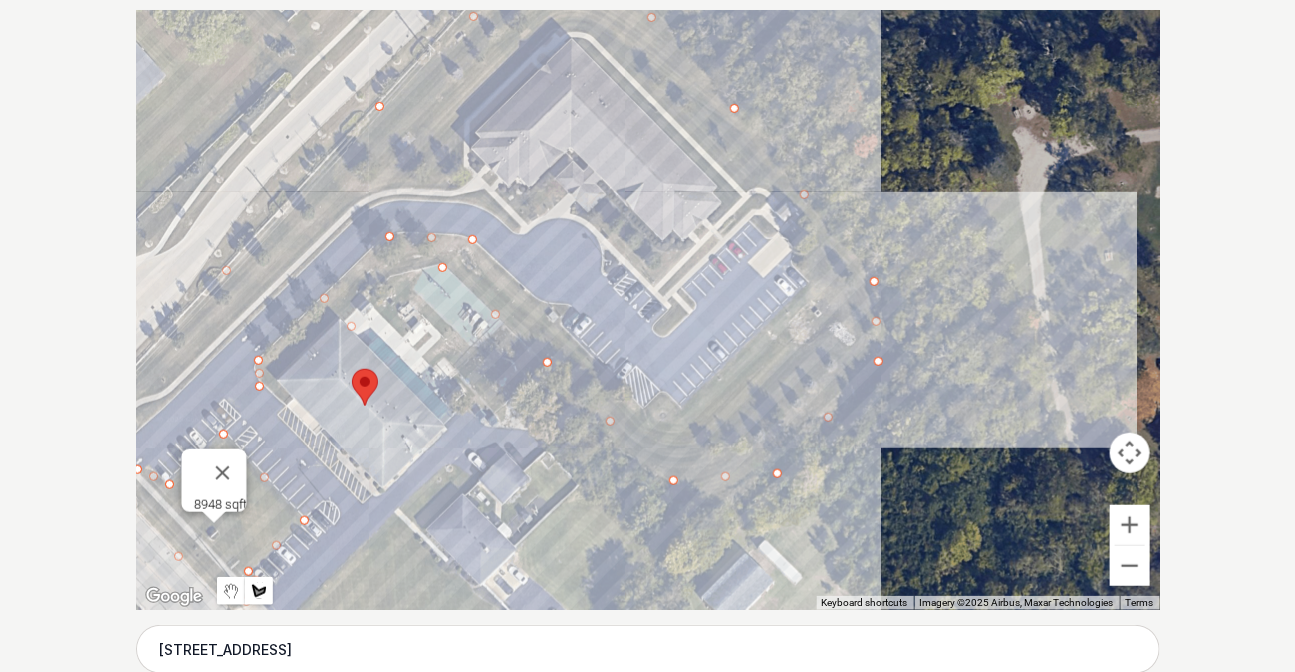 click at bounding box center (648, 310) 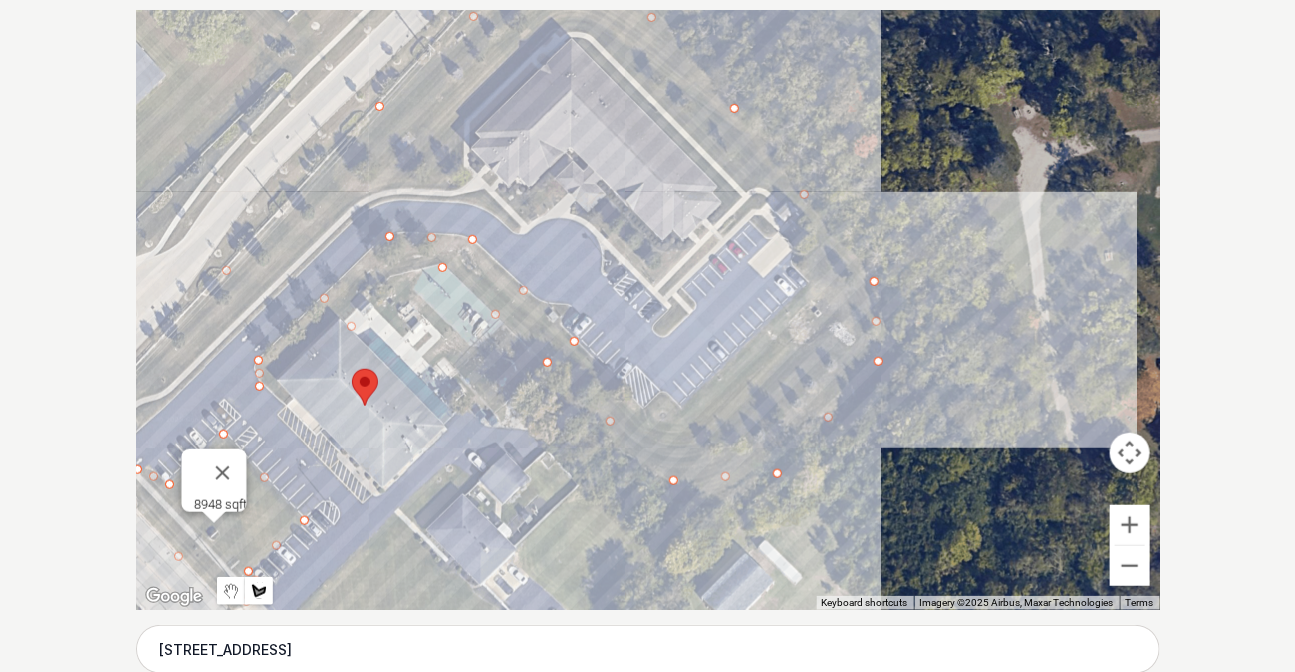 click at bounding box center (648, 310) 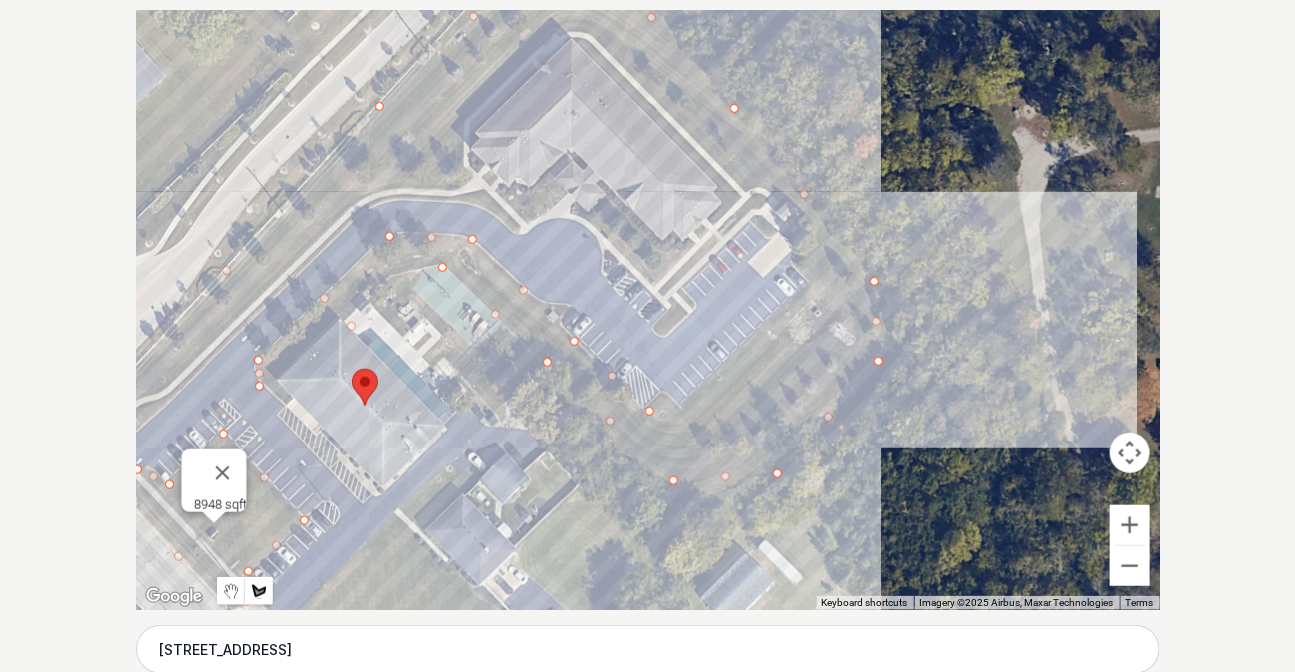 click at bounding box center [648, 310] 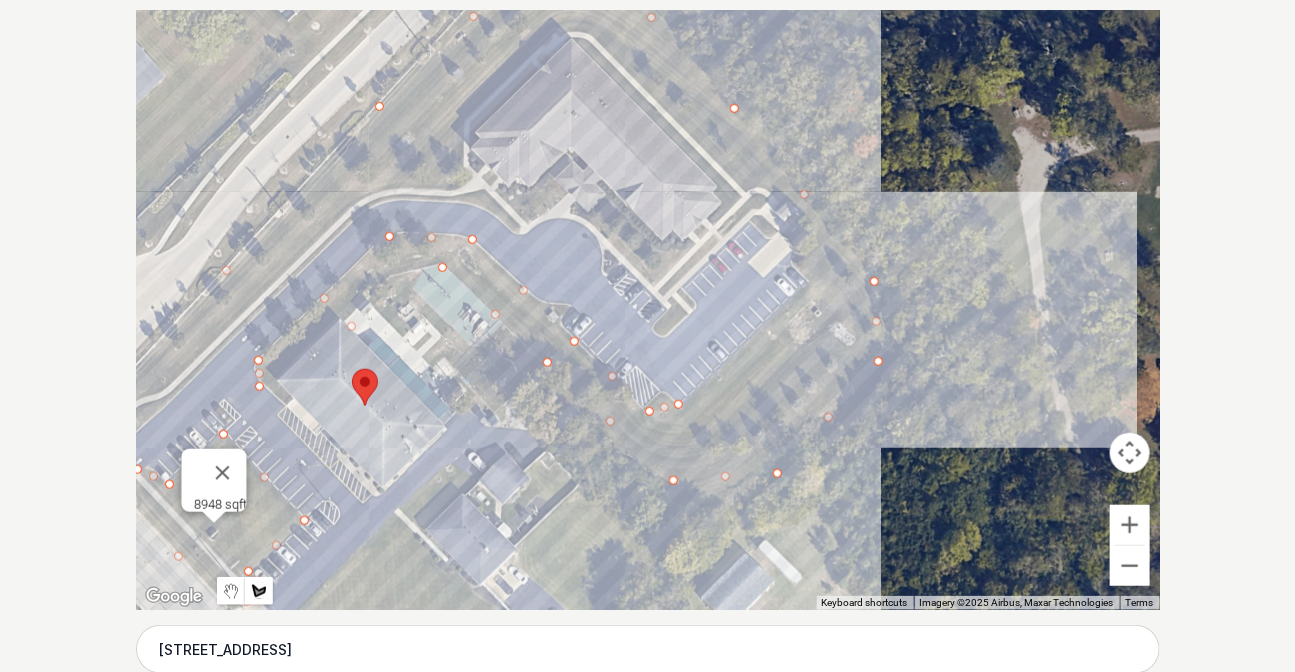click at bounding box center [648, 310] 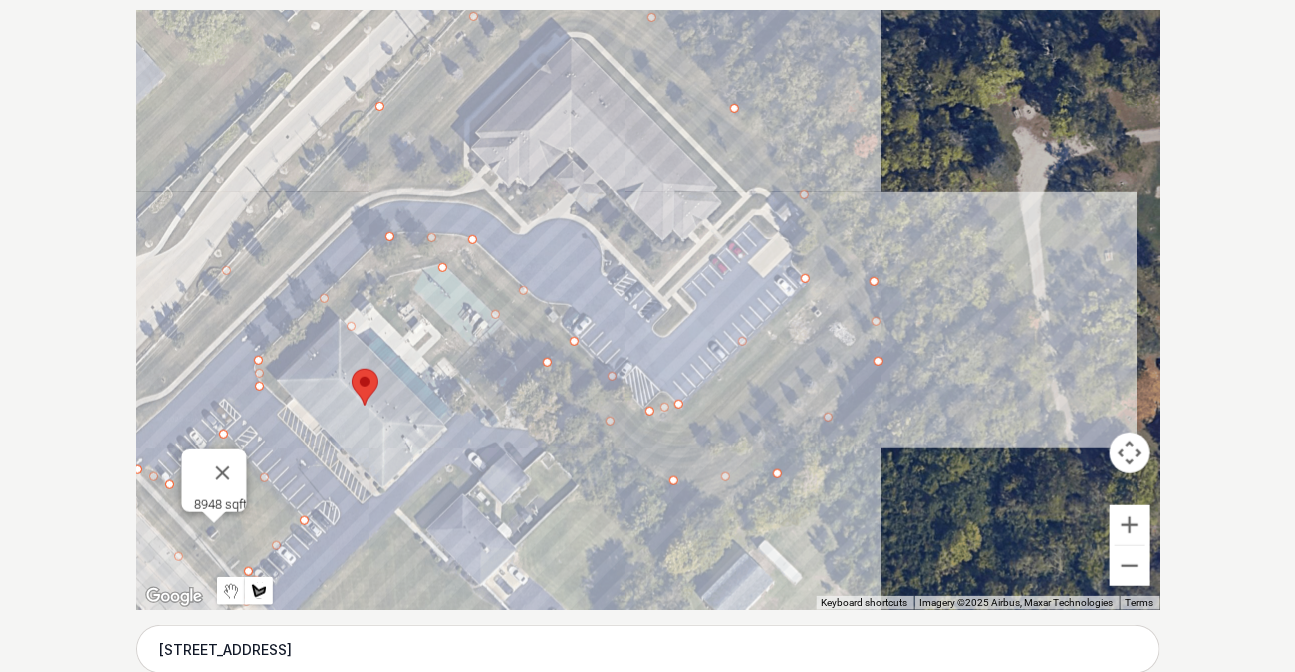 click at bounding box center [648, 310] 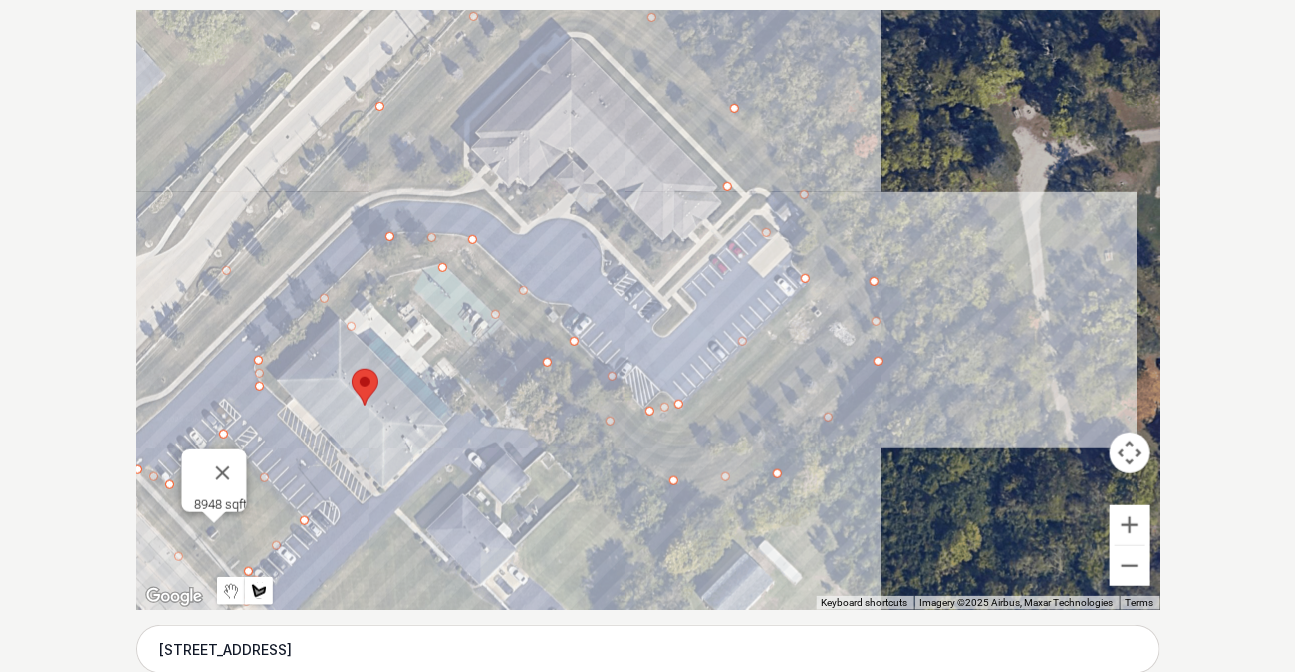 click at bounding box center [648, 310] 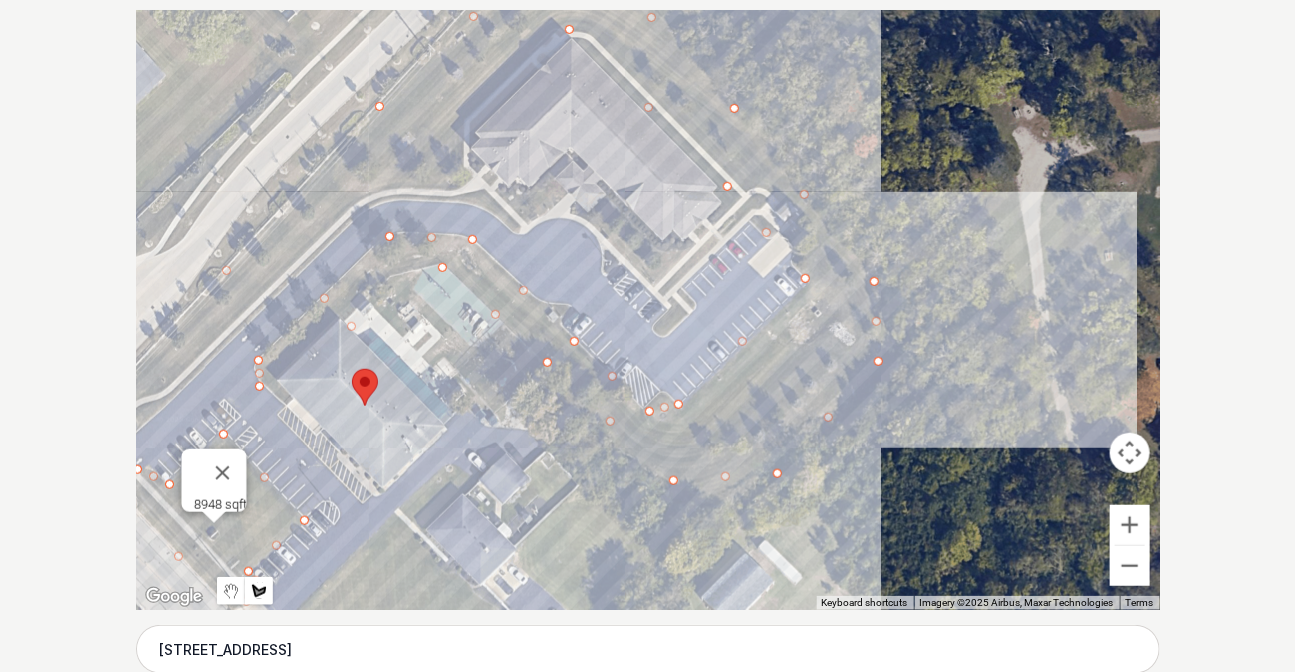 click at bounding box center [648, 310] 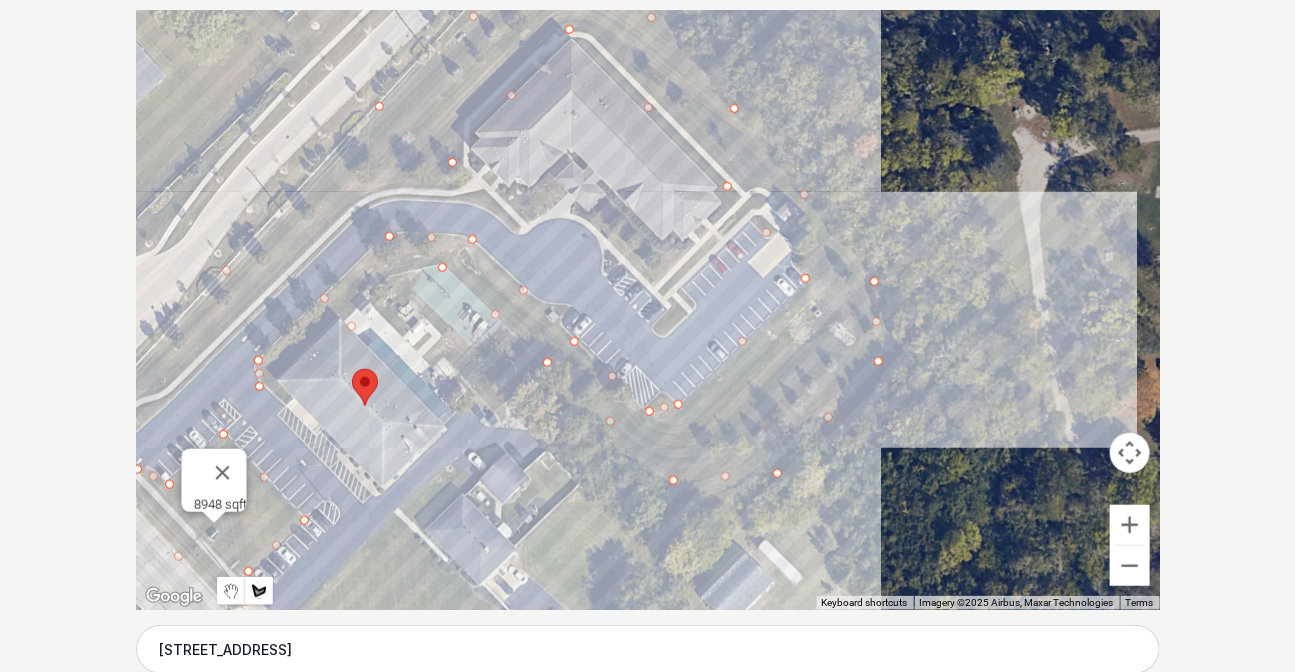click at bounding box center [648, 310] 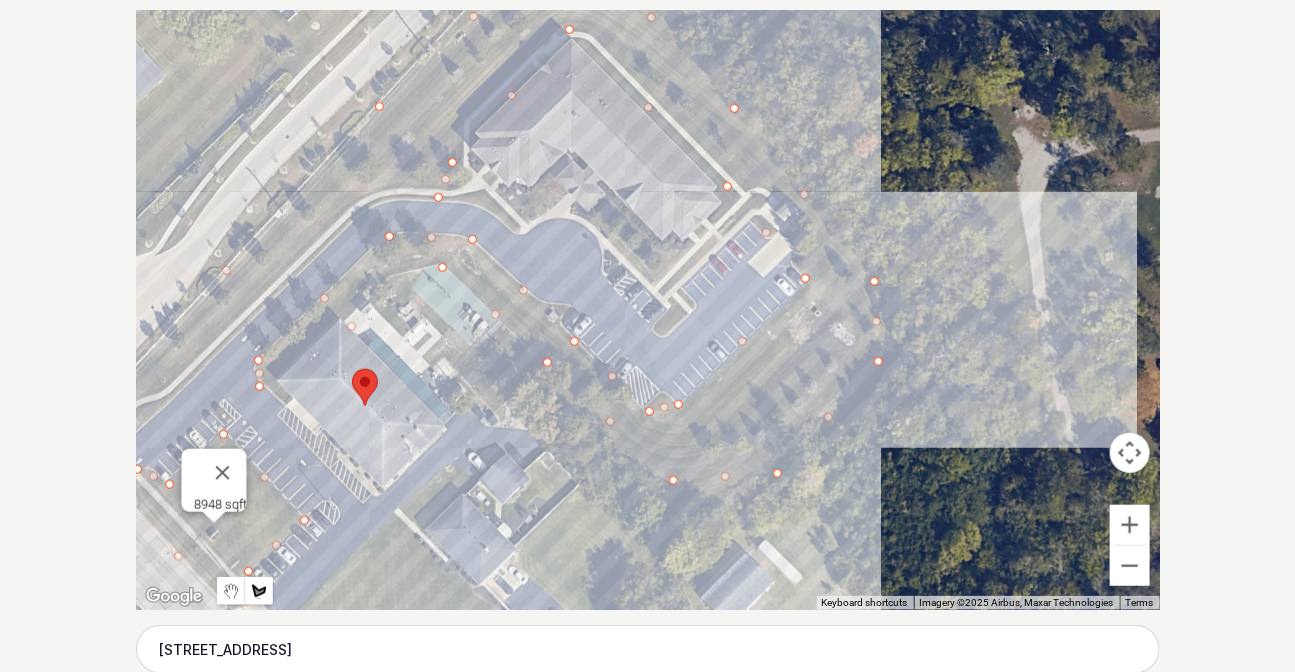 click at bounding box center [648, 310] 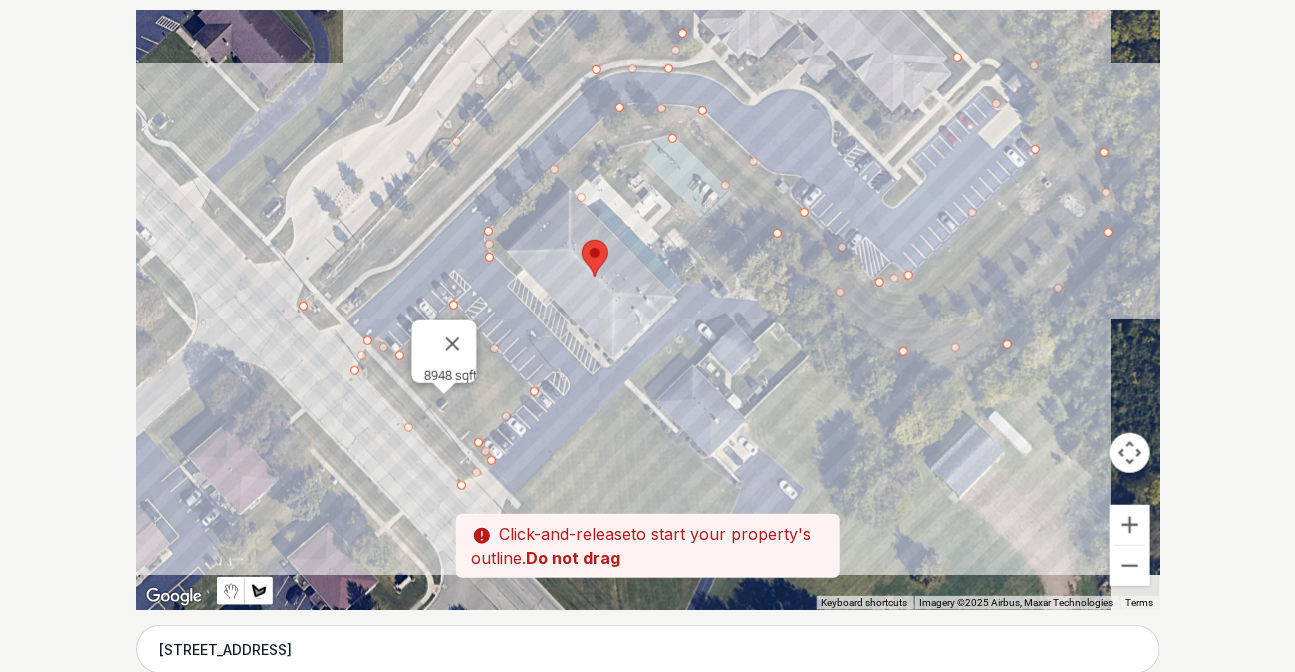 drag, startPoint x: 212, startPoint y: 342, endPoint x: 452, endPoint y: 211, distance: 273.4246 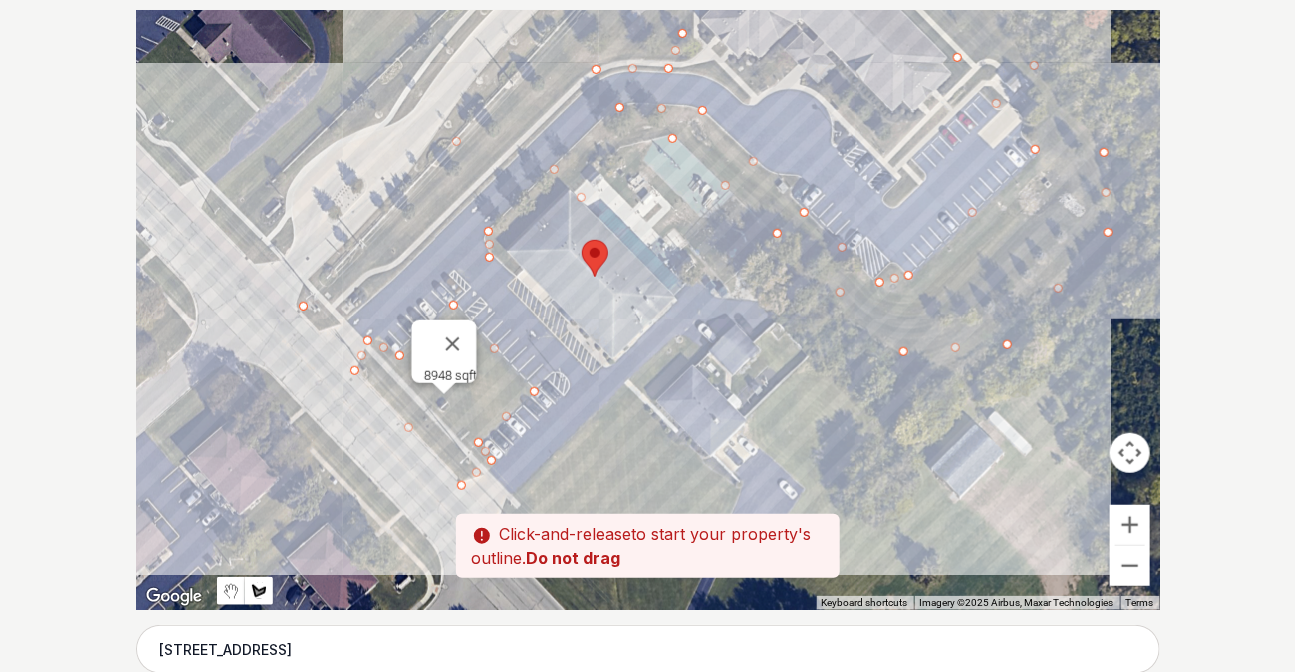 drag, startPoint x: 410, startPoint y: 244, endPoint x: 385, endPoint y: 278, distance: 42.201897 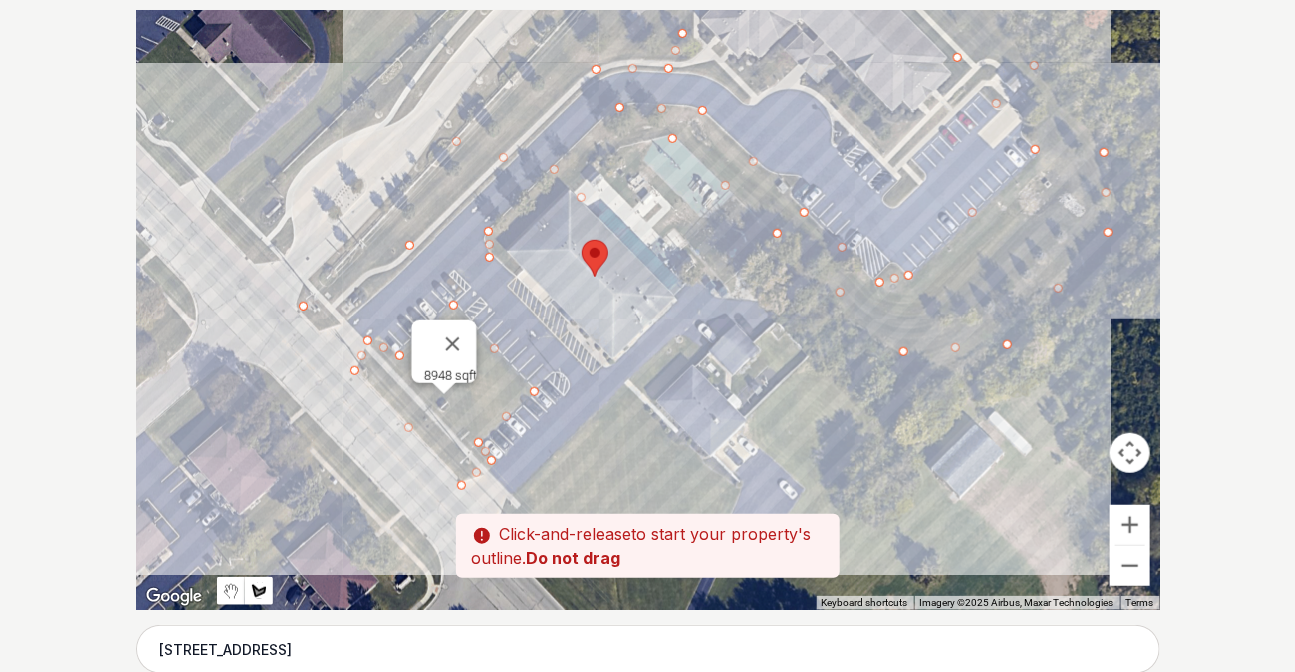 click at bounding box center [648, 310] 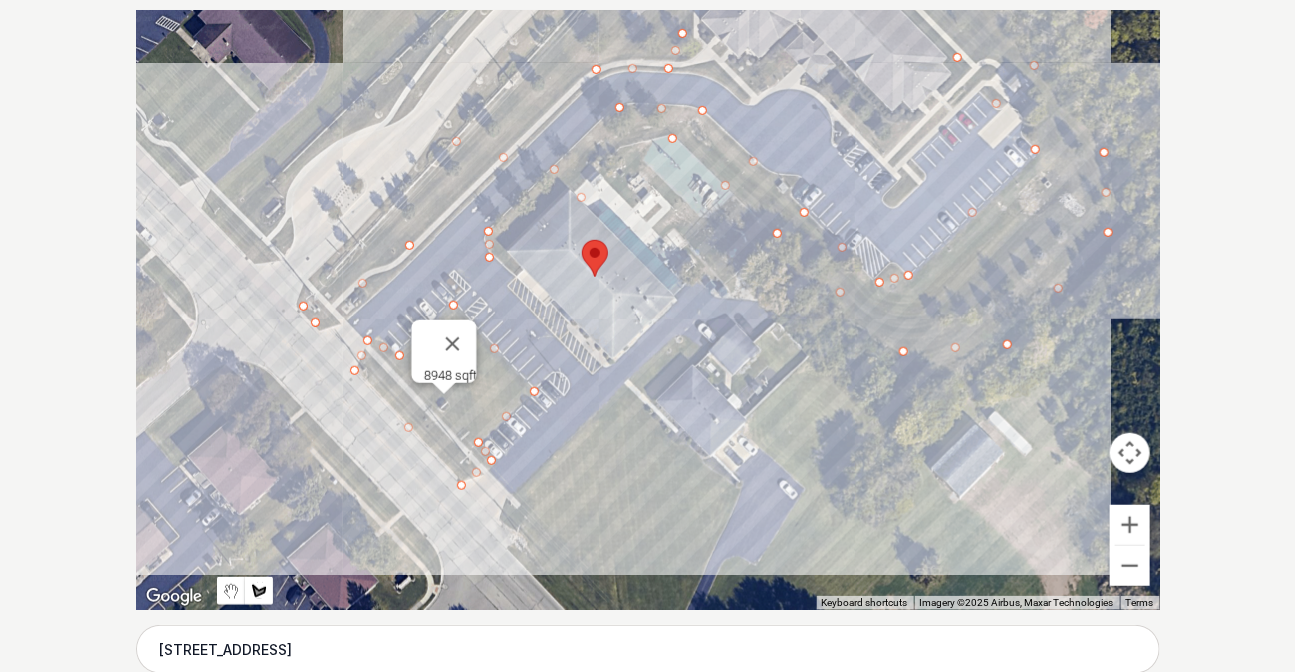 click at bounding box center [648, 310] 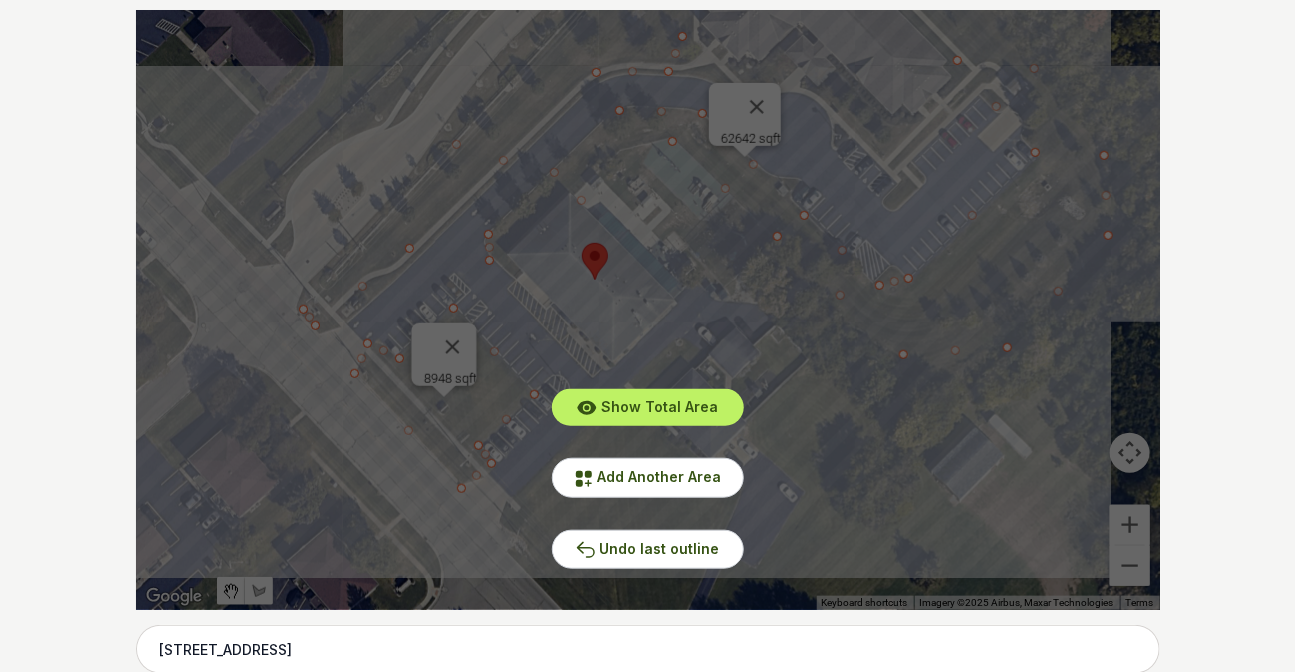 click on "Show Total Area Add Another Area Undo last outline" at bounding box center (648, 310) 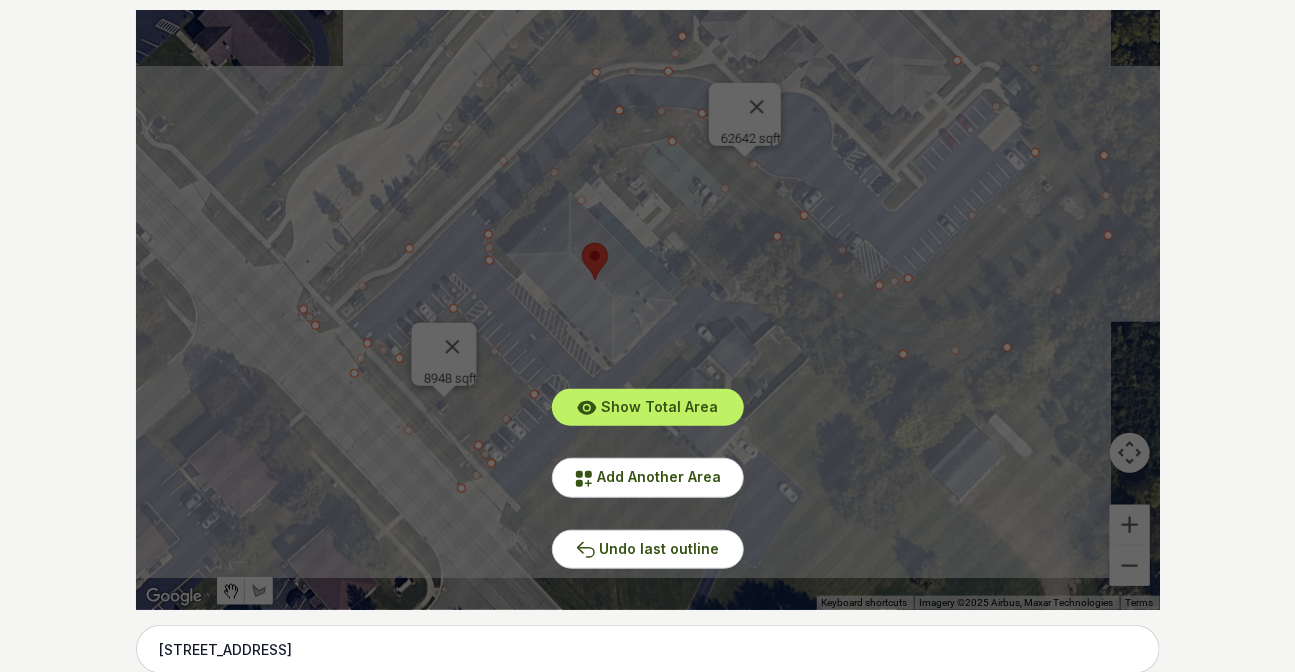 click on "Home Open main menu Measure My Lawn Sod Removal Calculator Blog Sod Types Lawn Size Calculator Optimize your lawn care with our "lawn measurement calculator." Quickly gauge the square footage of your yard to efficiently manage watering, fertilization, and mowing times. Want to show this calculator on your site? Embed  For Free Pssst - zoom in over here To navigate the map with touch gestures double-tap and hold your finger on the map, then drag the map. ← Move left → Move right ↑ Move up ↓ Move down + Zoom in - Zoom out Home Jump left by 75% End Jump right by 75% Page Up Jump up by 75% Page Down Jump down by 75% 127277 sqft 11293 sqft 28940 sqft 8948 sqft 62642 sqft Keyboard shortcuts Map Data Imagery ©2025 Airbus, Maxar Technologies Imagery ©2025 Airbus, Maxar Technologies 10 m  Click to toggle between metric and imperial units Terms Report a map error [STREET_ADDRESS] Show Total Area Add Another Area Undo last outline How to Measure Lawn Area for Sod
Improve My Lawn!" at bounding box center (647, 1973) 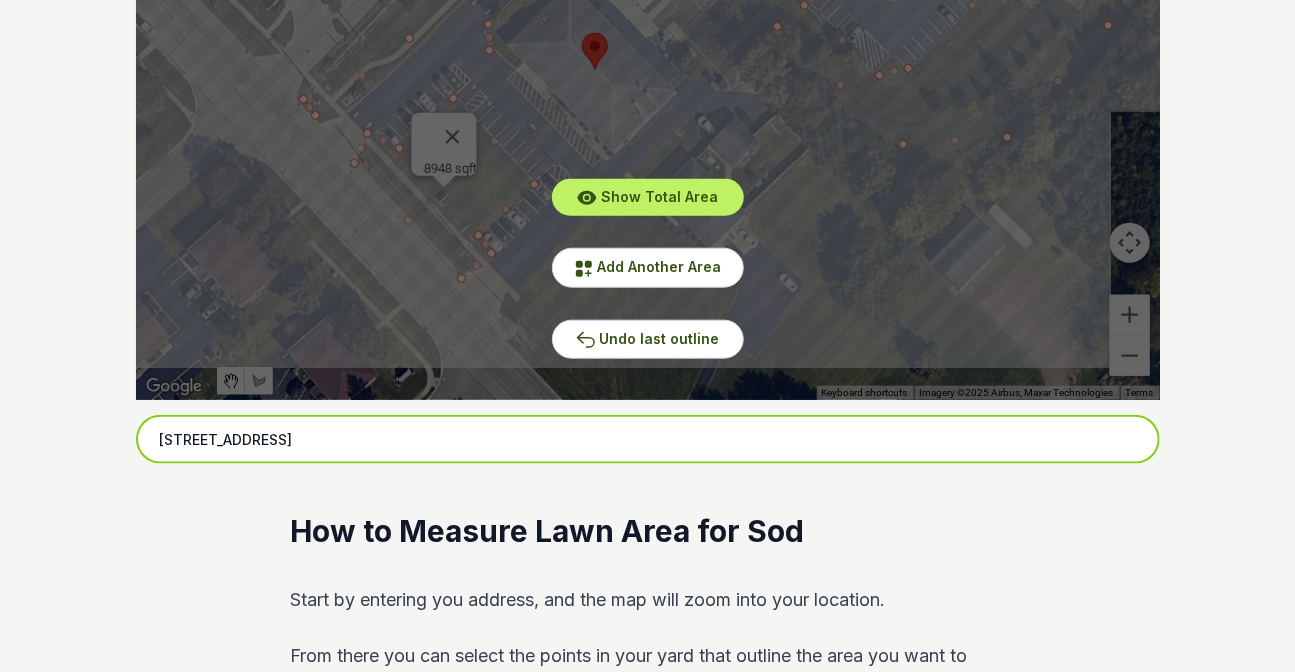 drag, startPoint x: 387, startPoint y: 653, endPoint x: 109, endPoint y: 657, distance: 278.02878 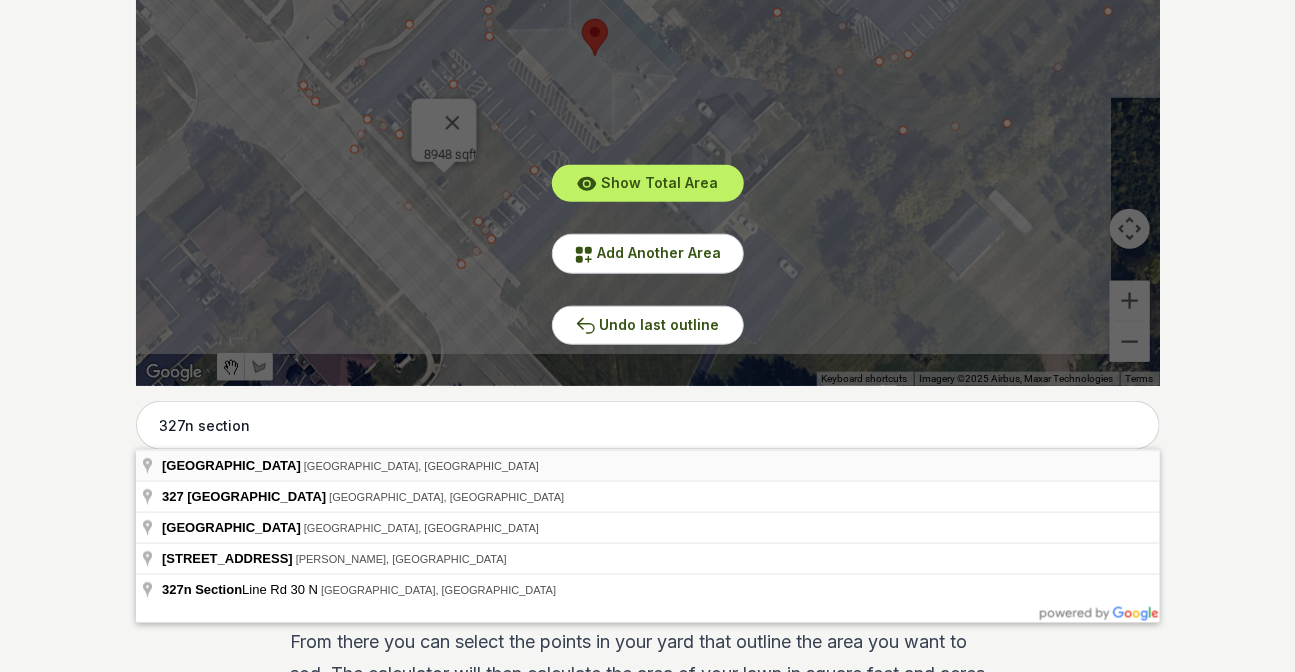 type on "[STREET_ADDRESS]" 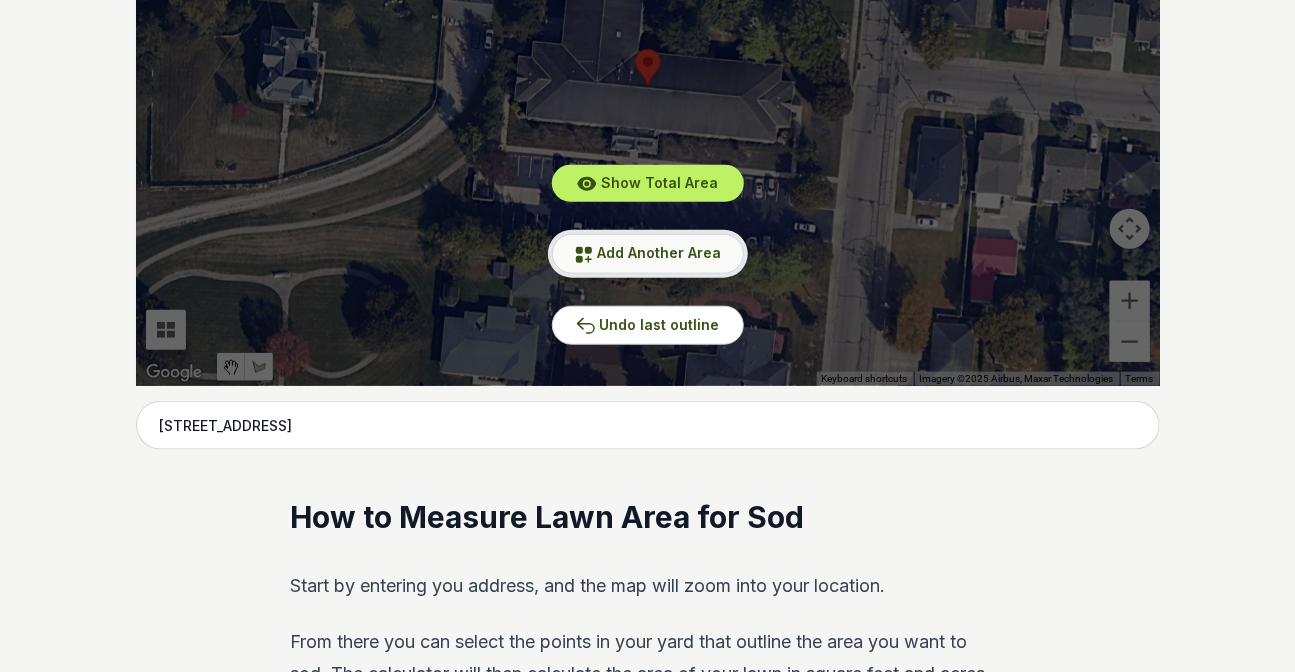 click on "Add Another Area" at bounding box center (660, 252) 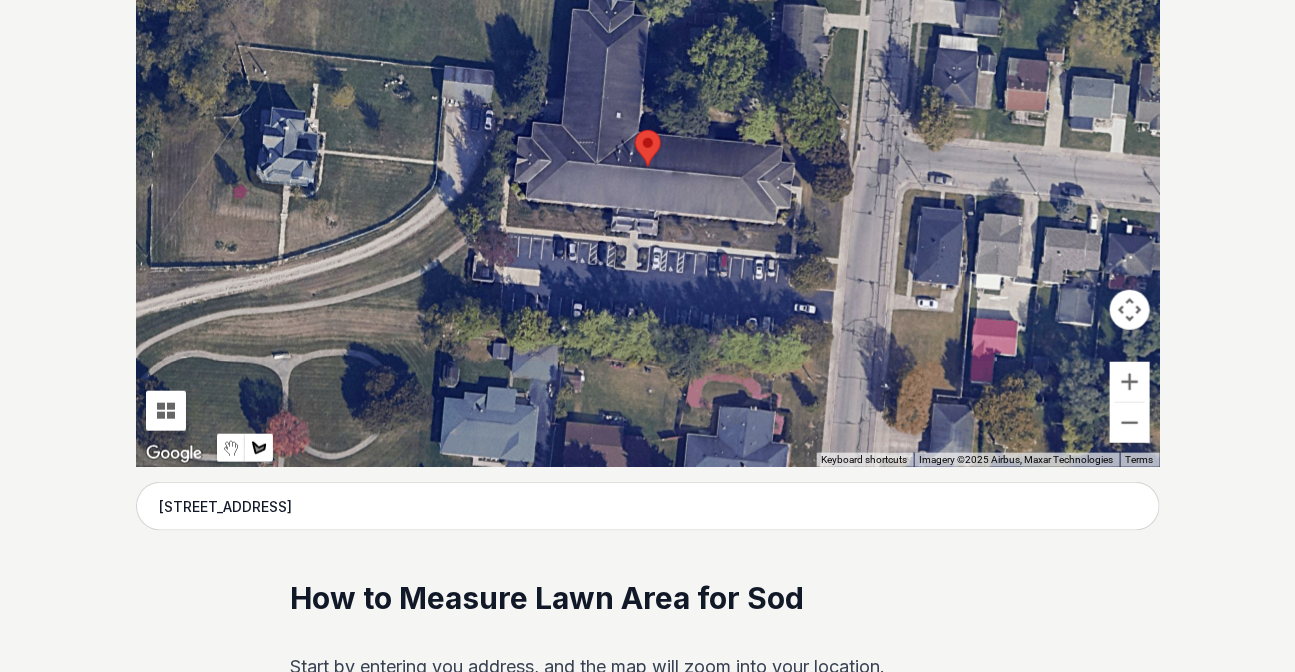 scroll, scrollTop: 557, scrollLeft: 0, axis: vertical 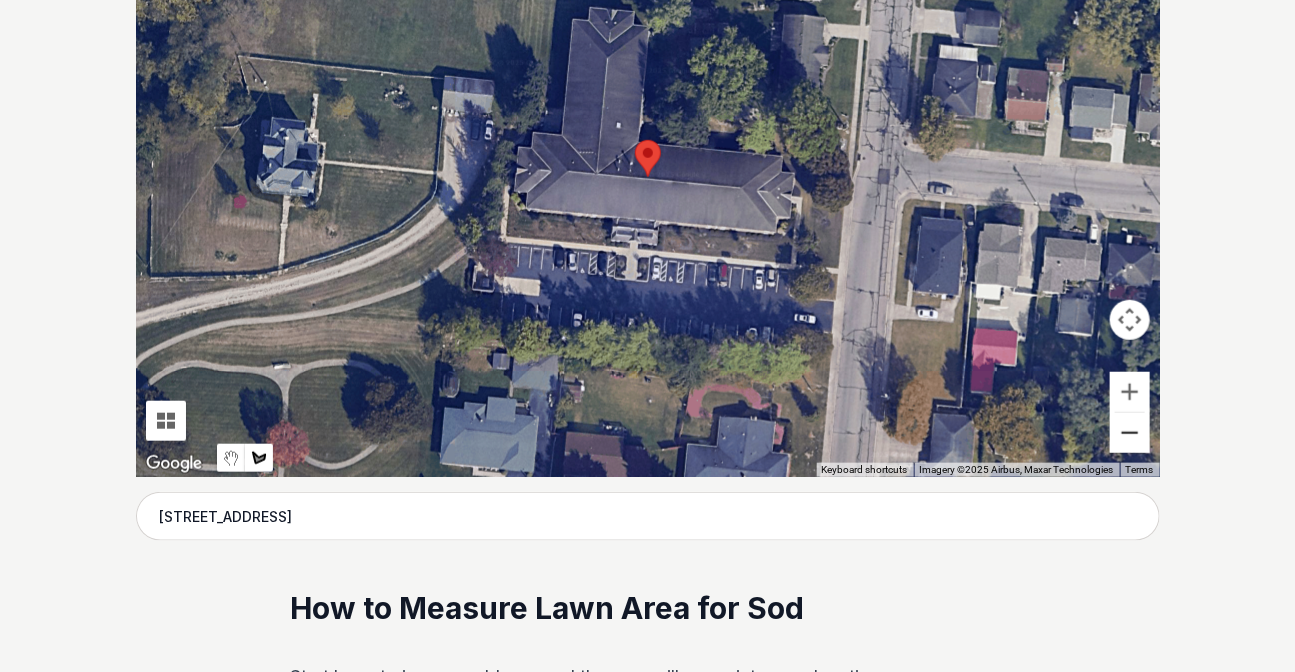 click at bounding box center (1130, 433) 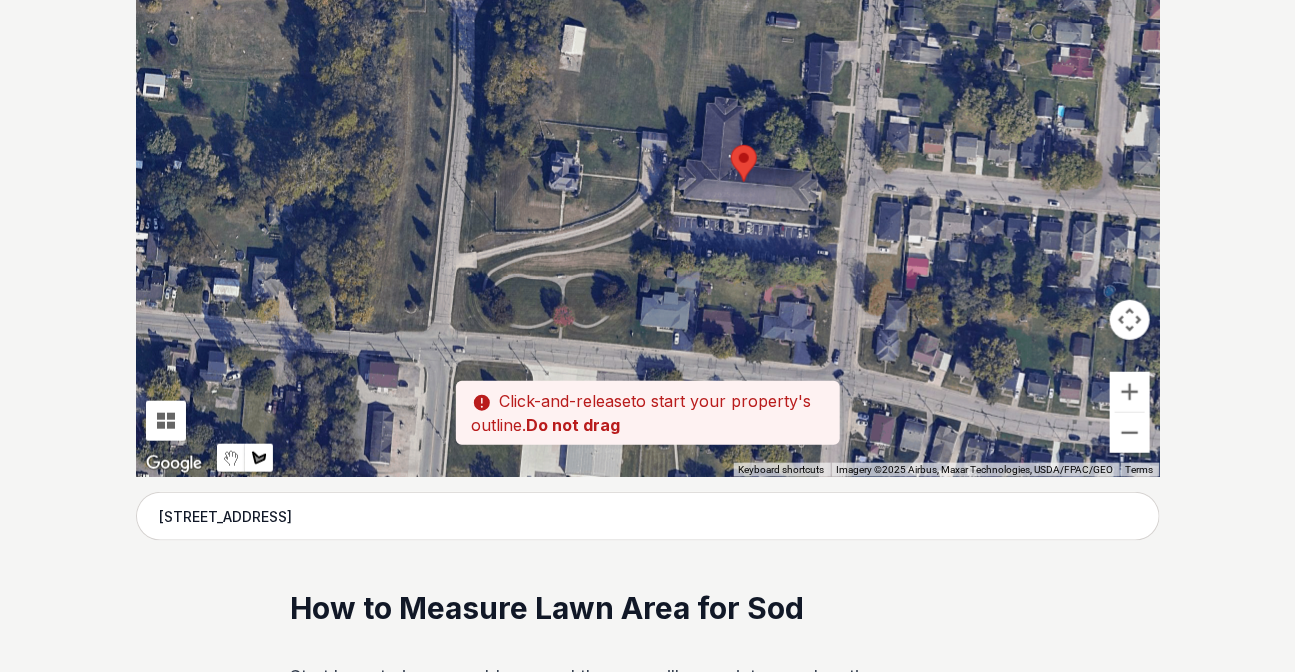drag, startPoint x: 657, startPoint y: 215, endPoint x: 763, endPoint y: 224, distance: 106.381386 